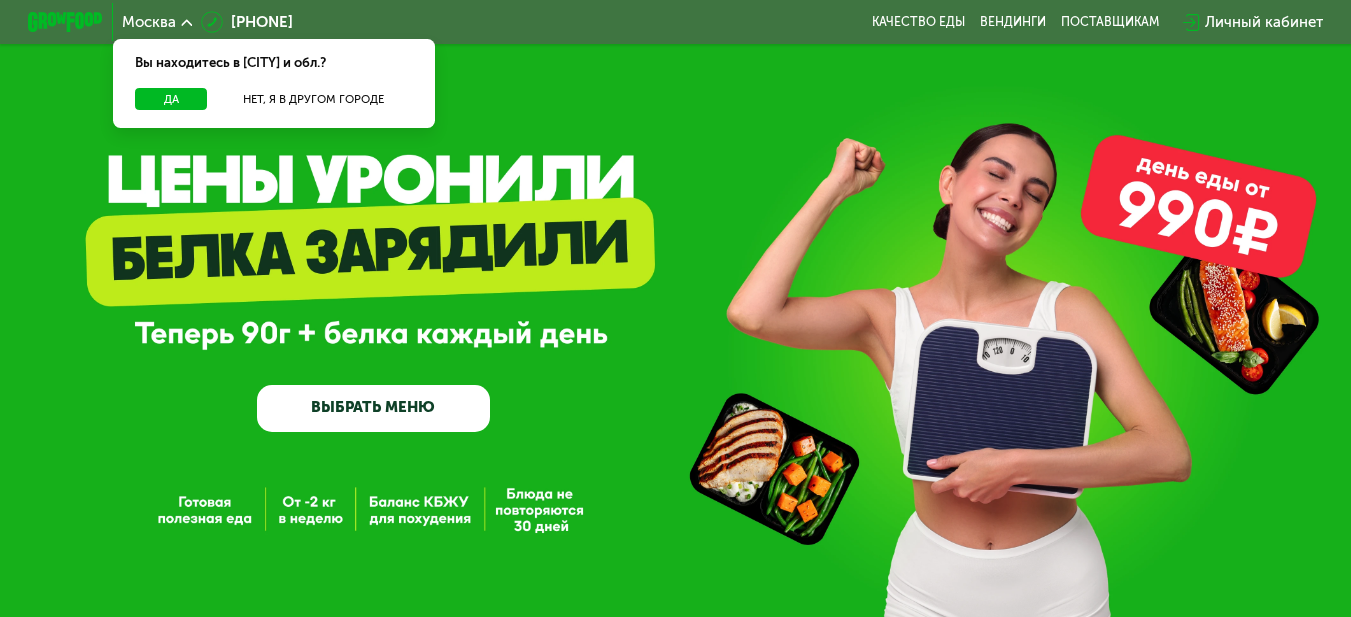 scroll, scrollTop: 0, scrollLeft: 0, axis: both 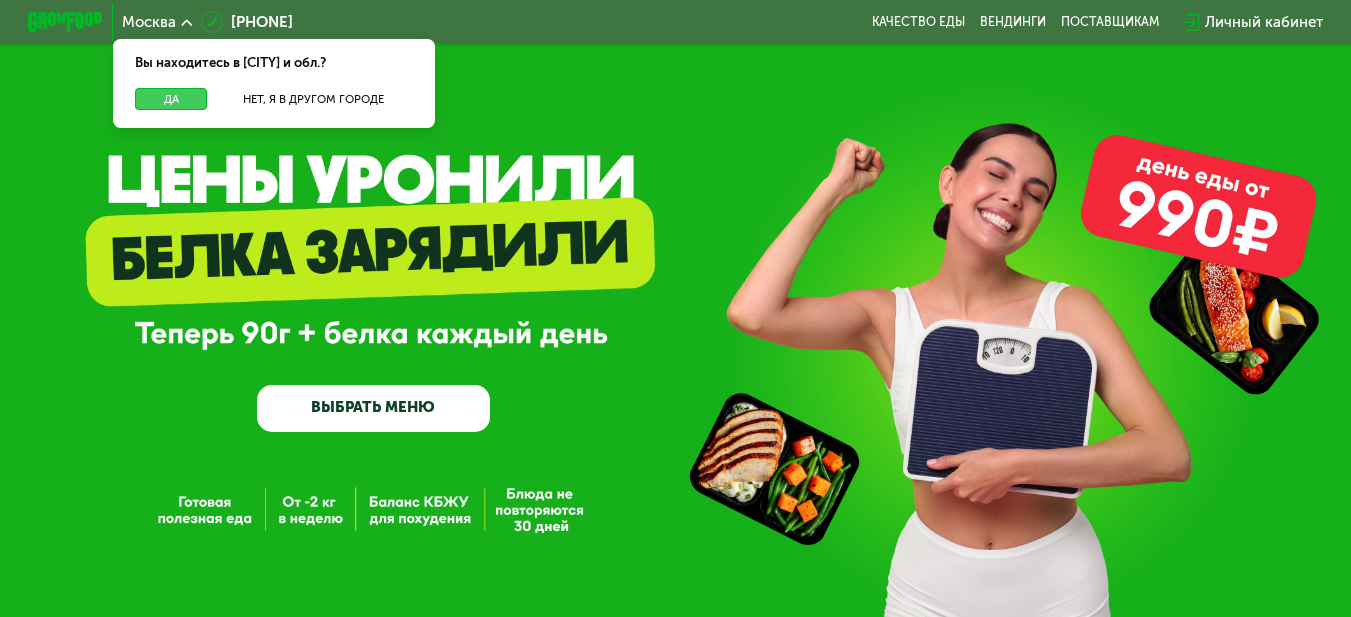 click on "Да" at bounding box center [171, 99] 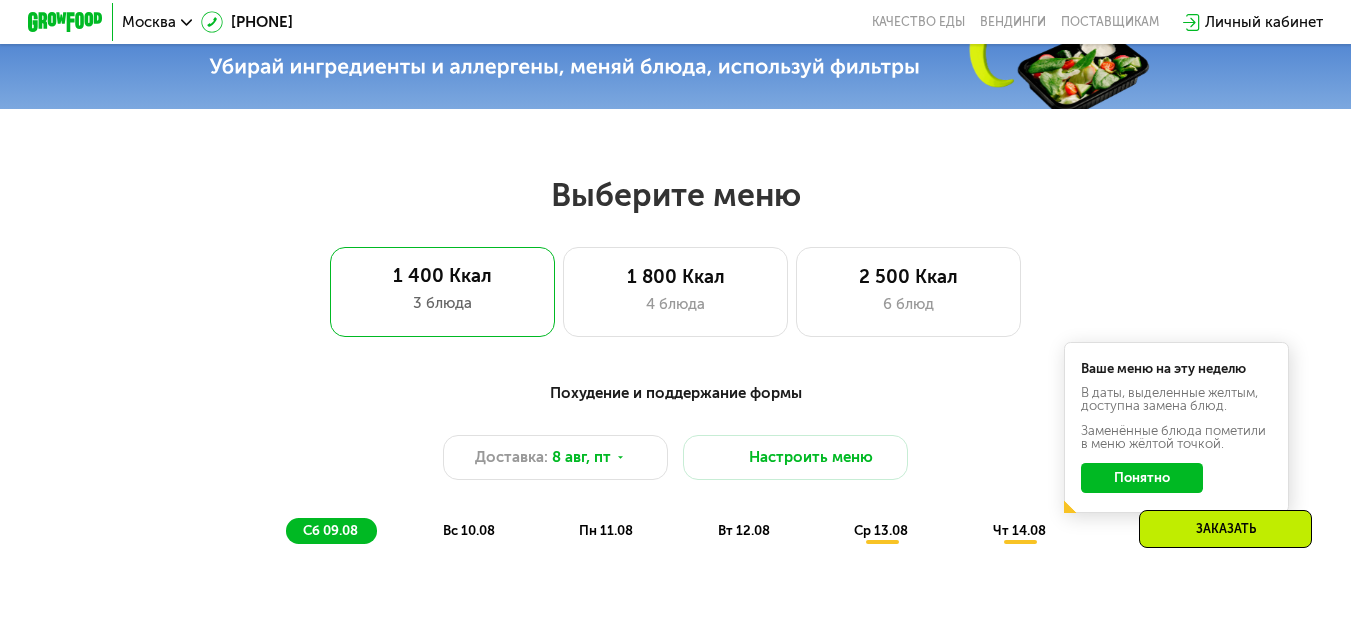 scroll, scrollTop: 800, scrollLeft: 0, axis: vertical 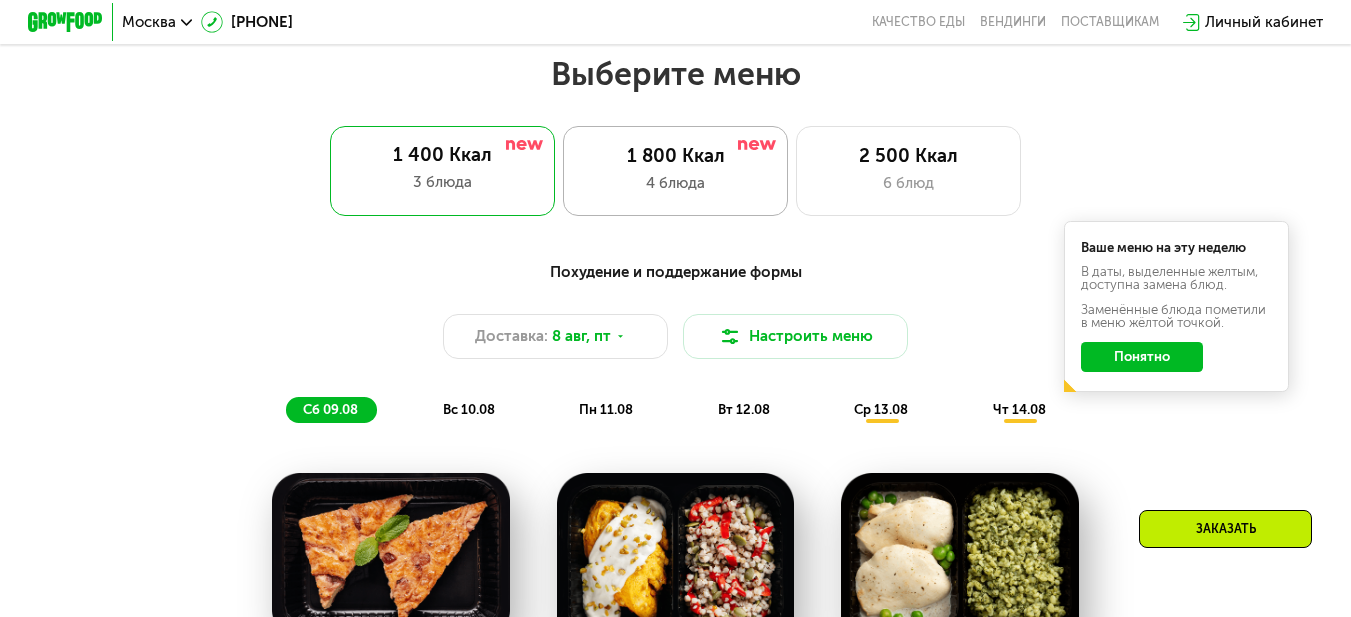 click on "4 блюда" at bounding box center [676, 183] 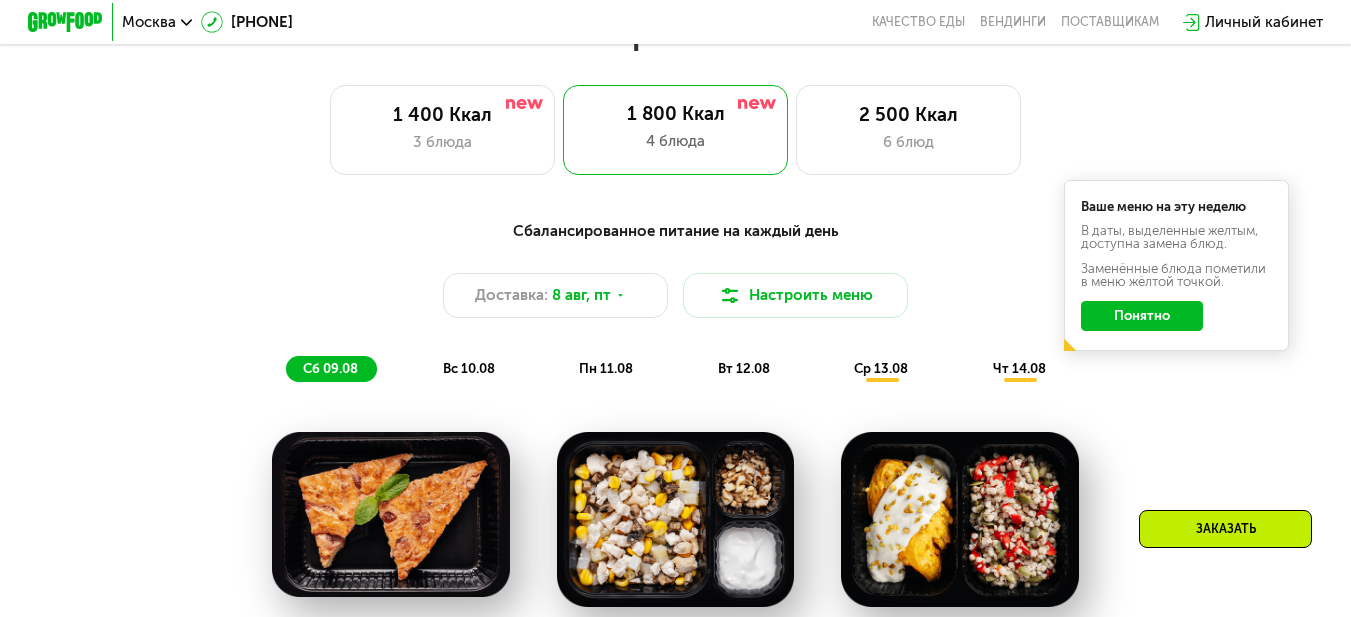 scroll, scrollTop: 800, scrollLeft: 0, axis: vertical 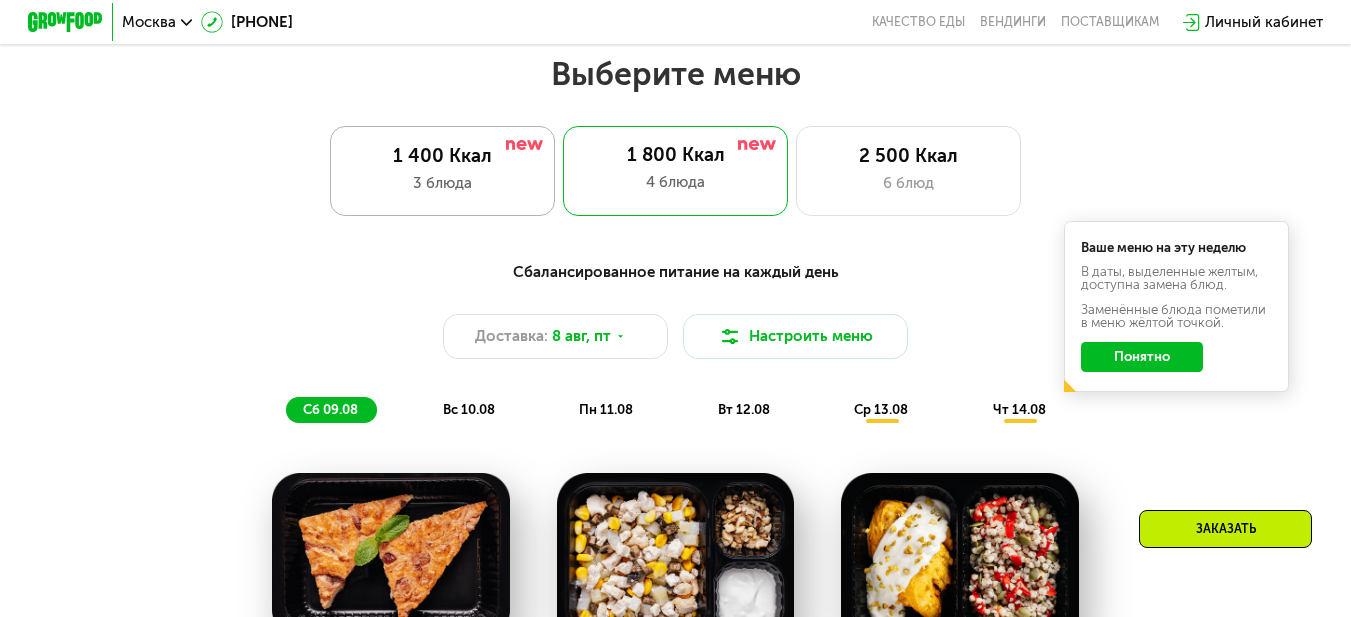 click on "1 400 Ккал" at bounding box center [443, 156] 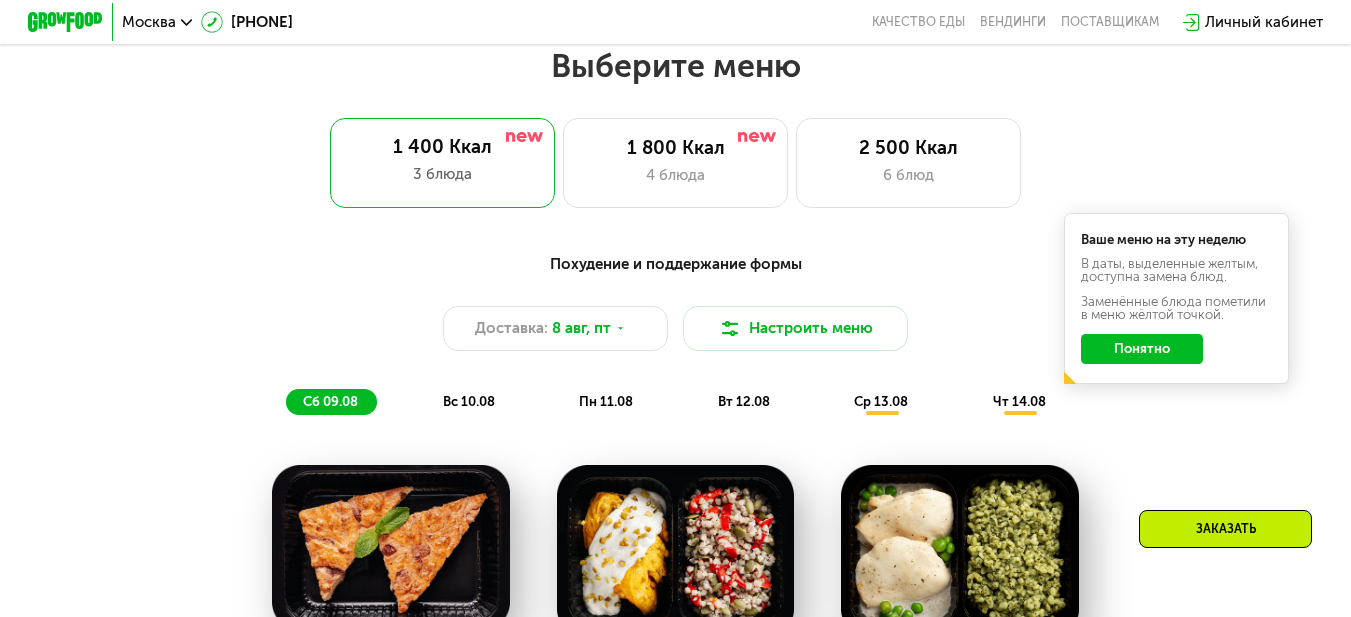 scroll, scrollTop: 800, scrollLeft: 0, axis: vertical 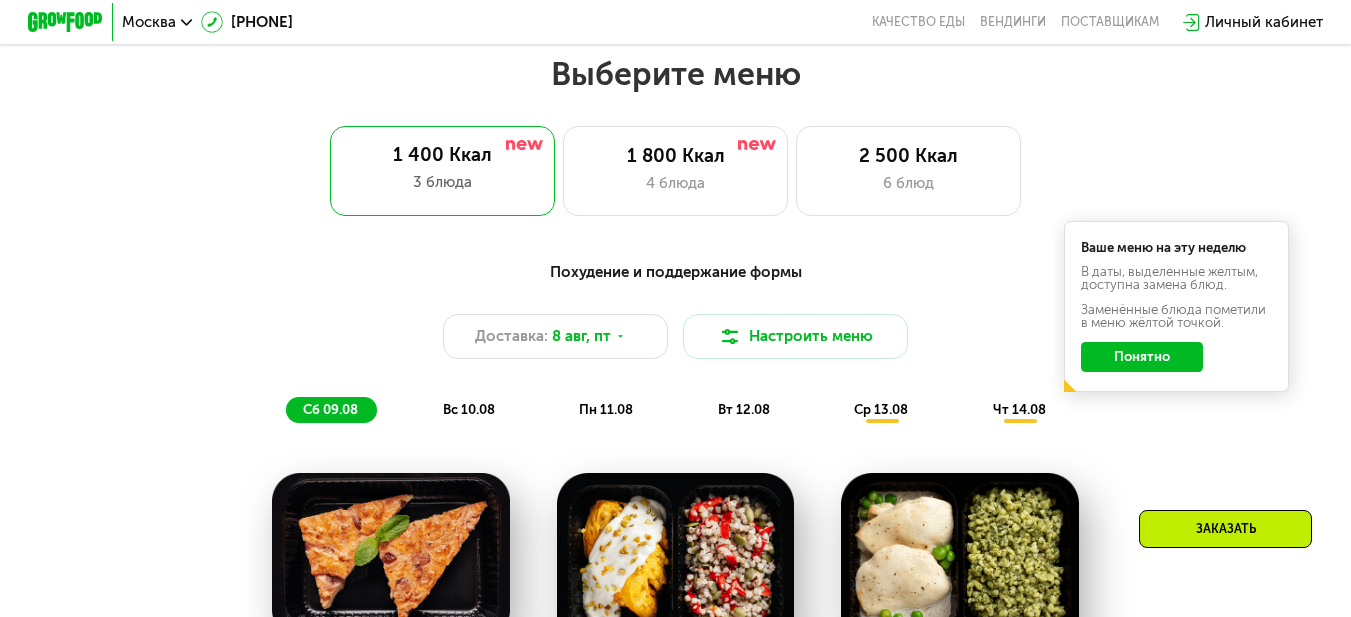 click on "вс 10.08" at bounding box center [469, 409] 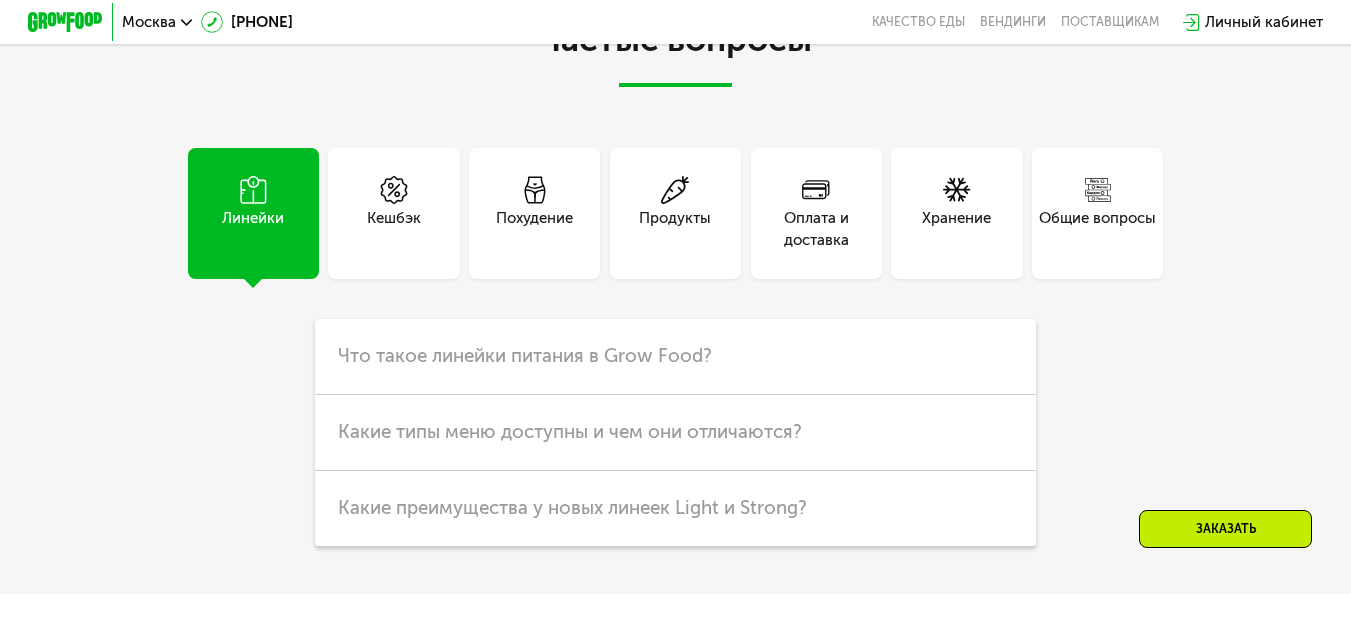 scroll, scrollTop: 4600, scrollLeft: 0, axis: vertical 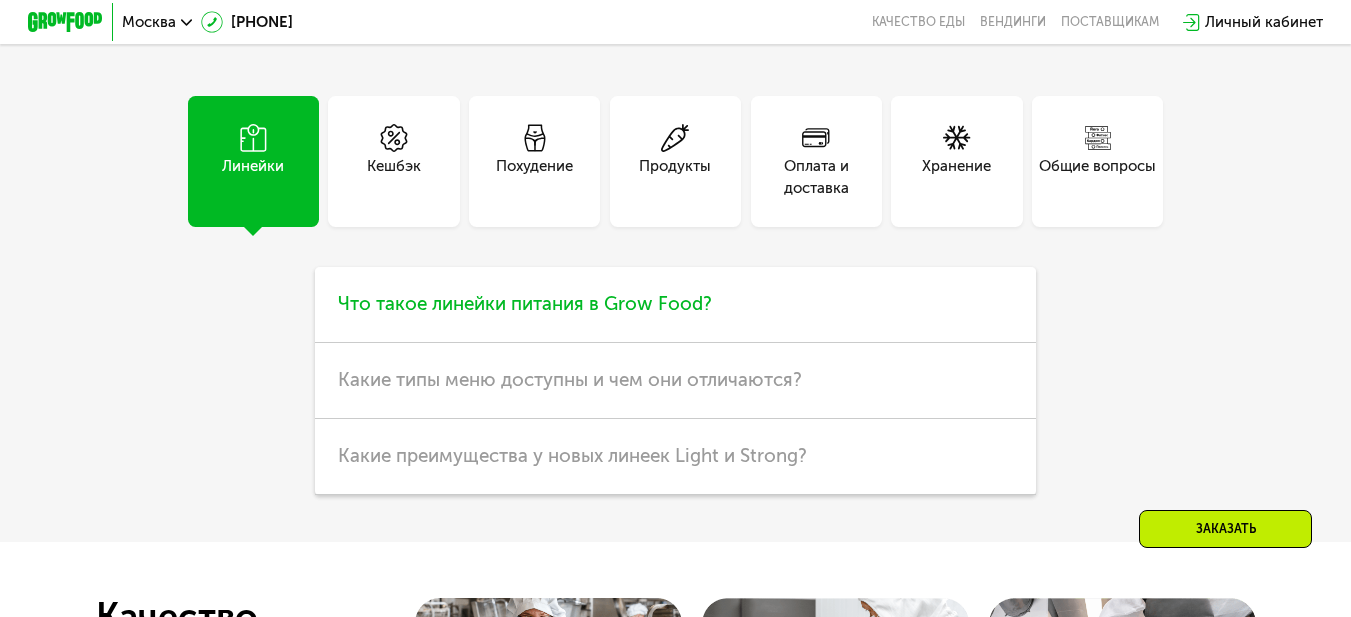 click on "Что такое линейки питания в Grow Food?" at bounding box center (525, 303) 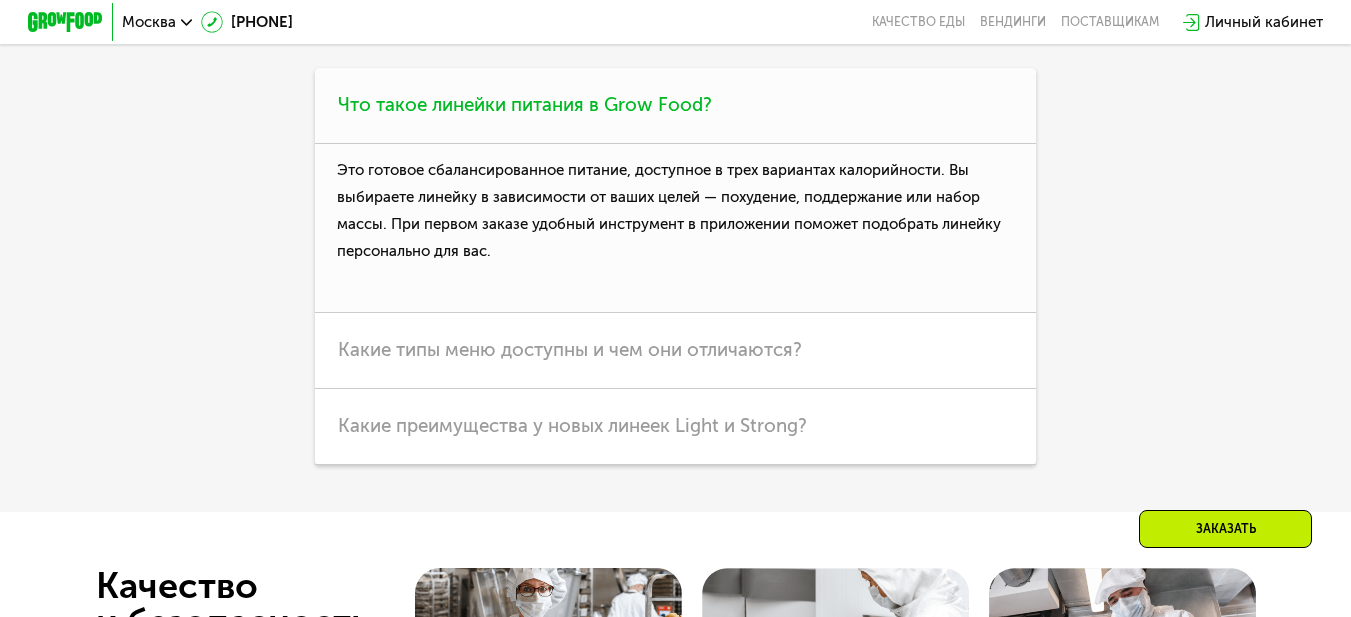scroll, scrollTop: 4800, scrollLeft: 0, axis: vertical 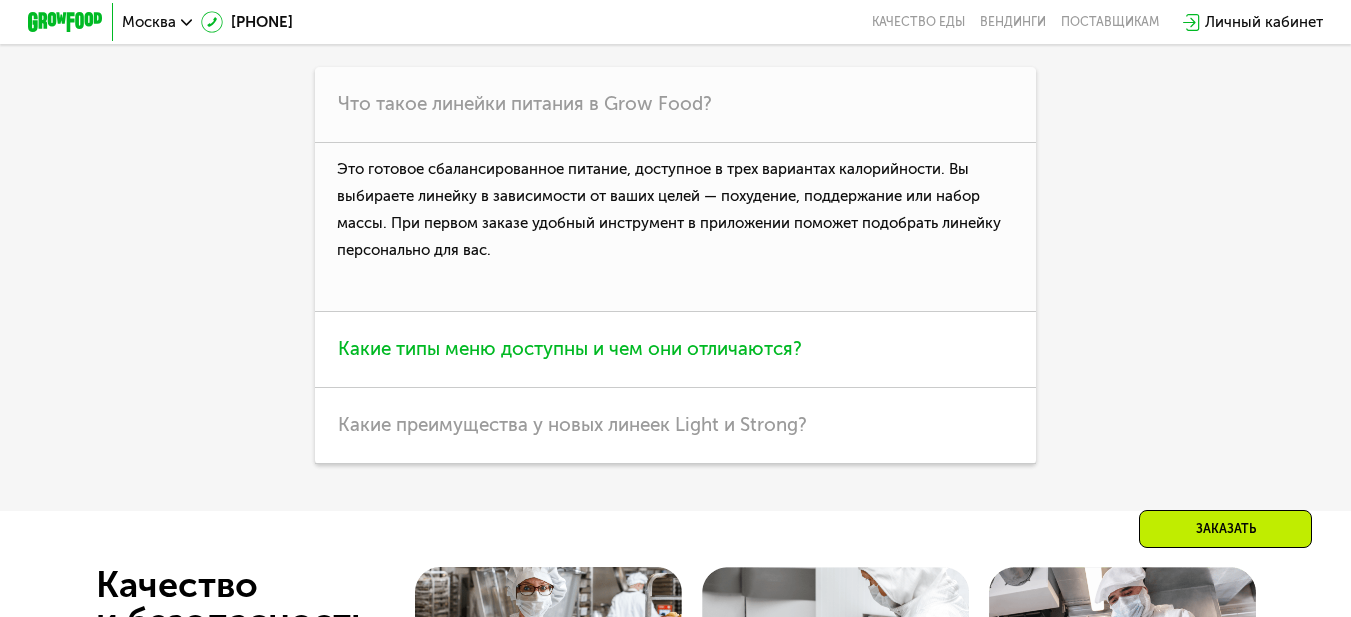 click on "Какие типы меню доступны и чем они отличаются?" at bounding box center [570, 348] 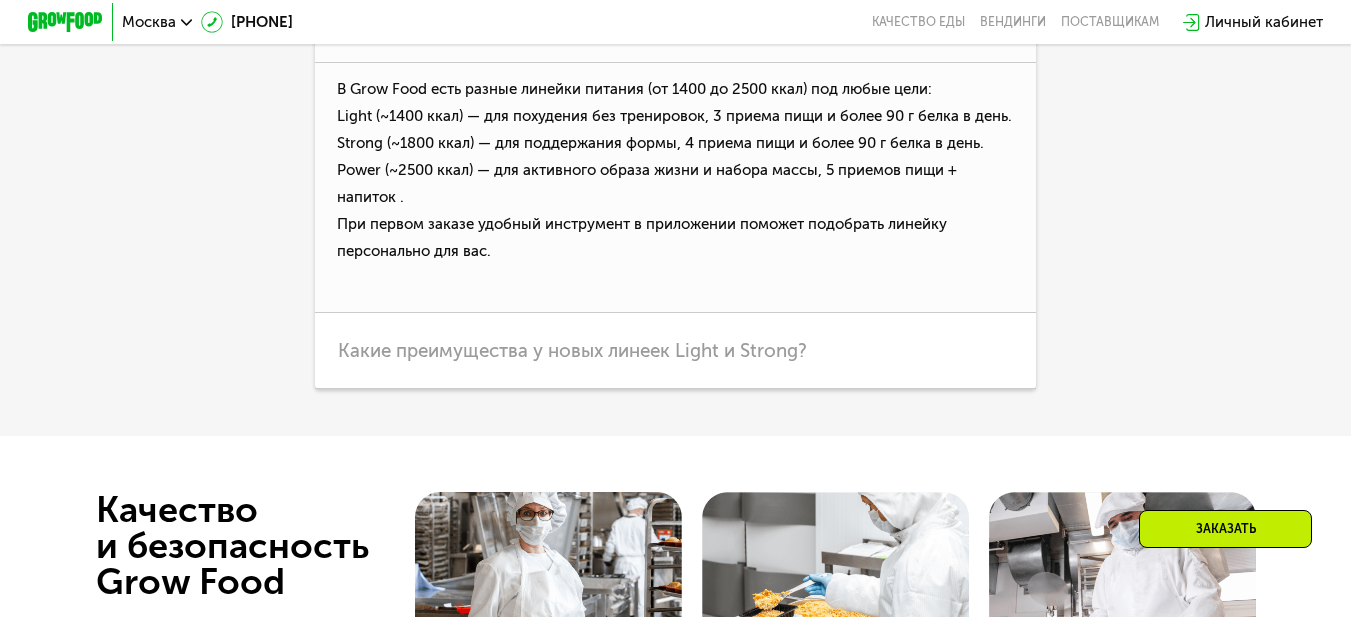 scroll, scrollTop: 5000, scrollLeft: 0, axis: vertical 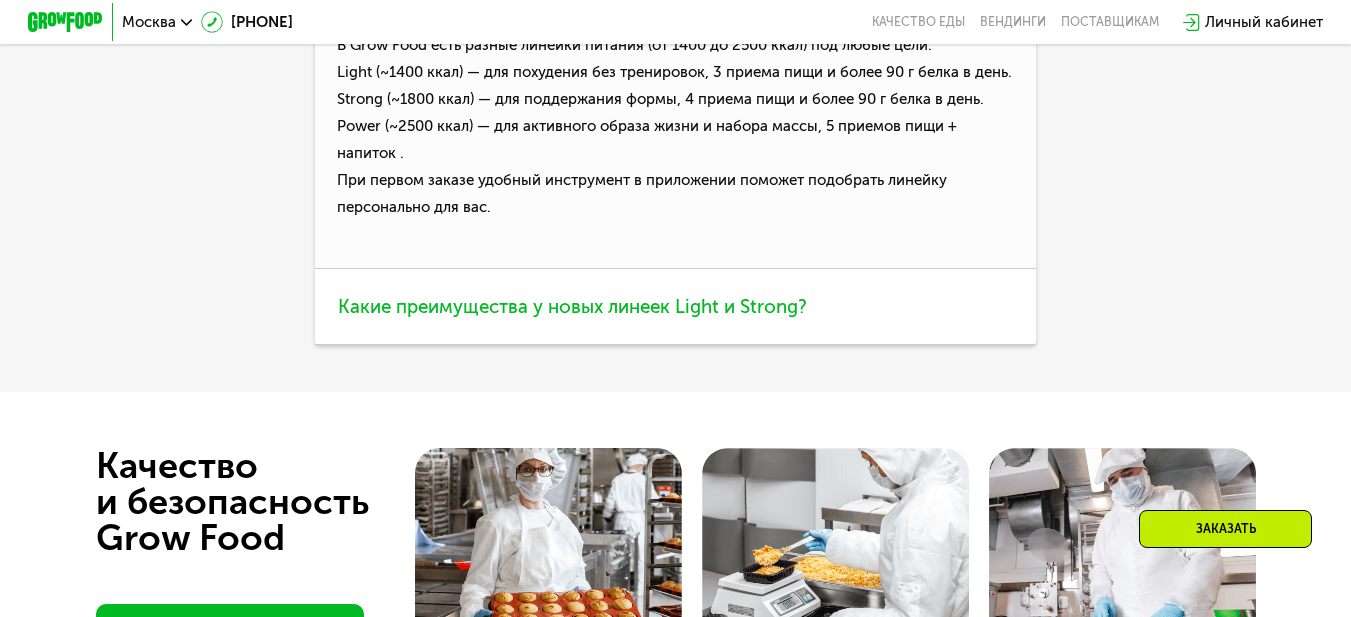 click on "Какие преимущества у новых линеек Light и Strong?" at bounding box center [572, 306] 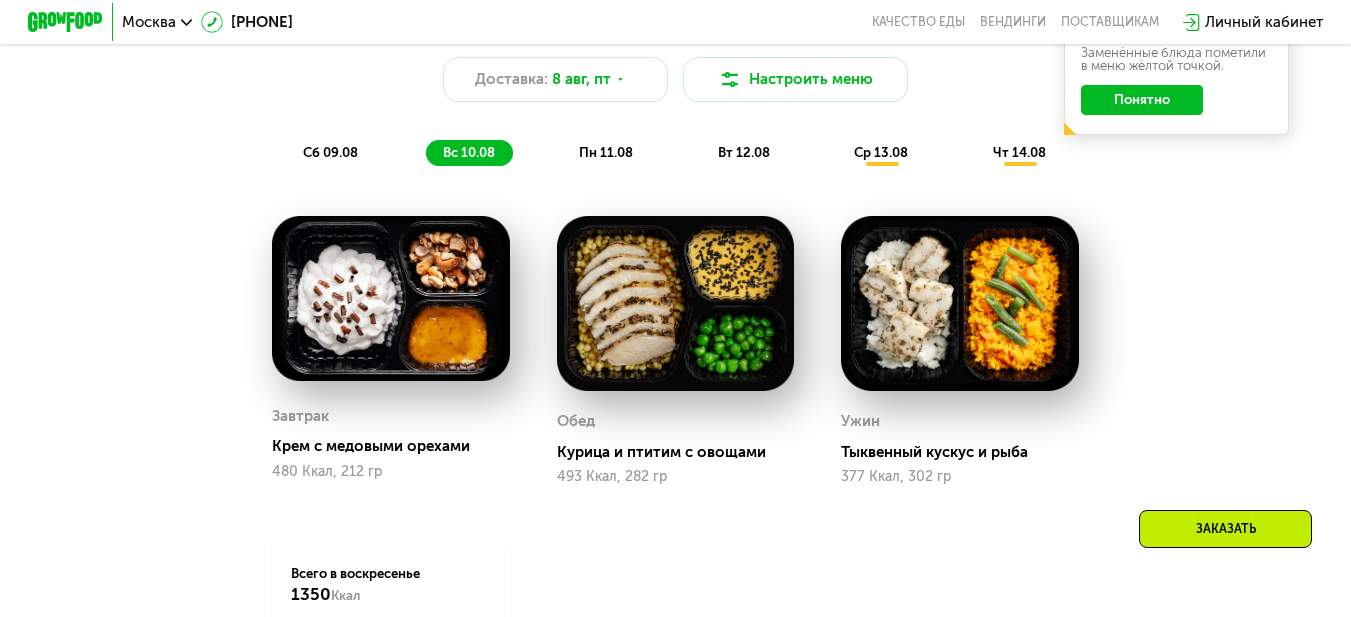 scroll, scrollTop: 1066, scrollLeft: 0, axis: vertical 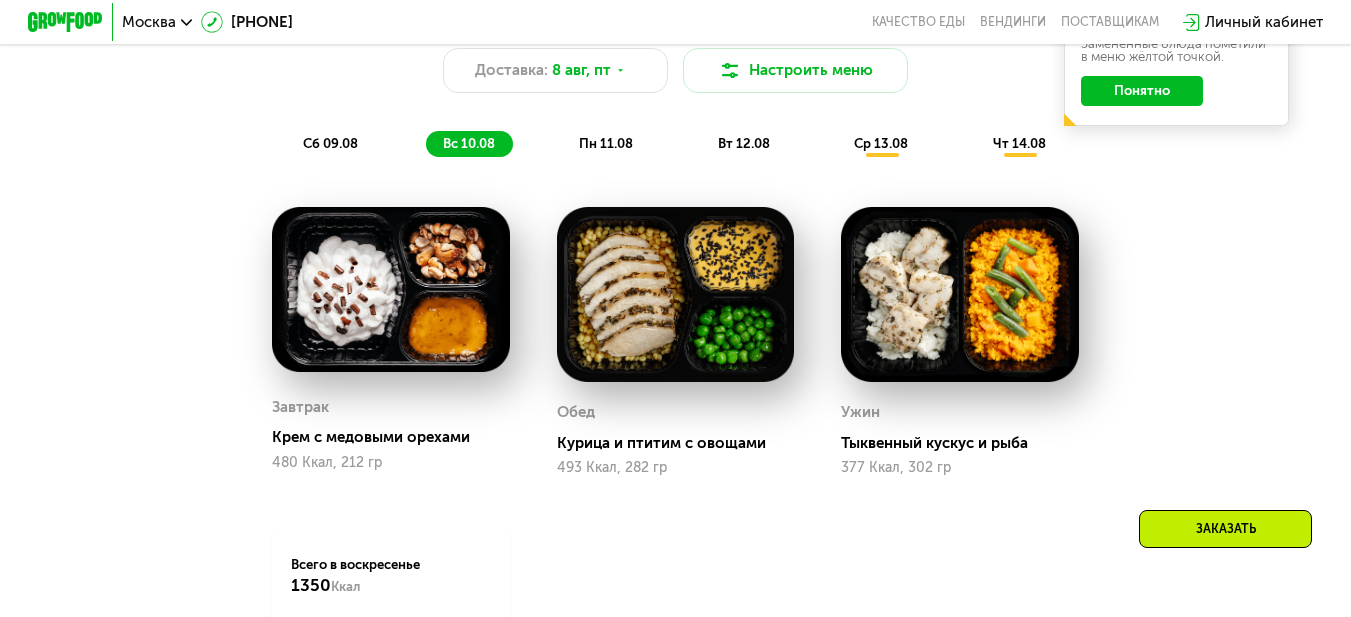 click on "пн 11.08" at bounding box center (606, 143) 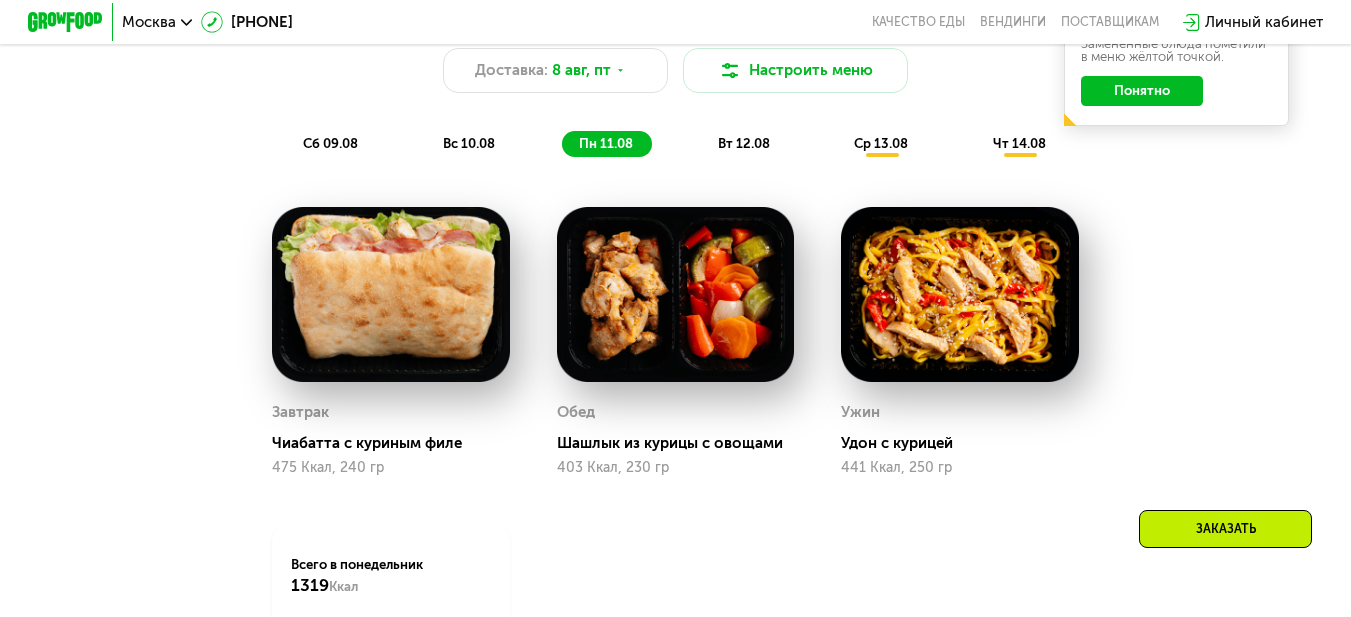 click on "вт 12.08" at bounding box center [744, 143] 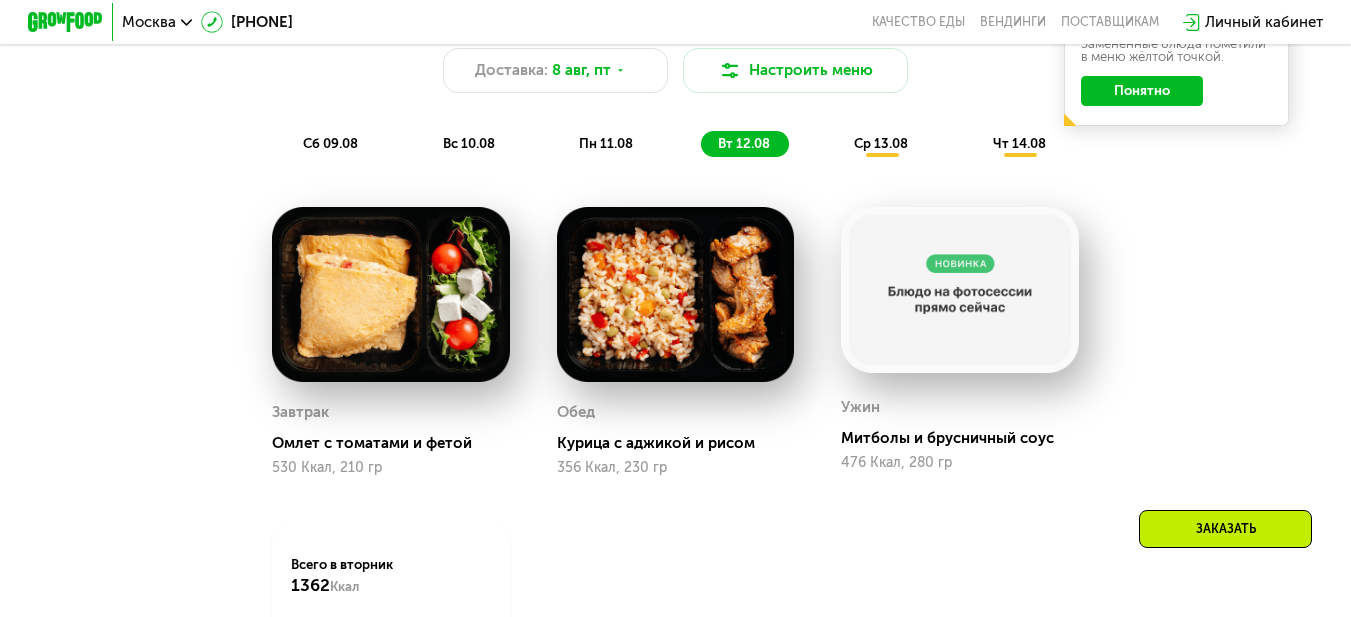 click on "ср 13.08" at bounding box center [881, 143] 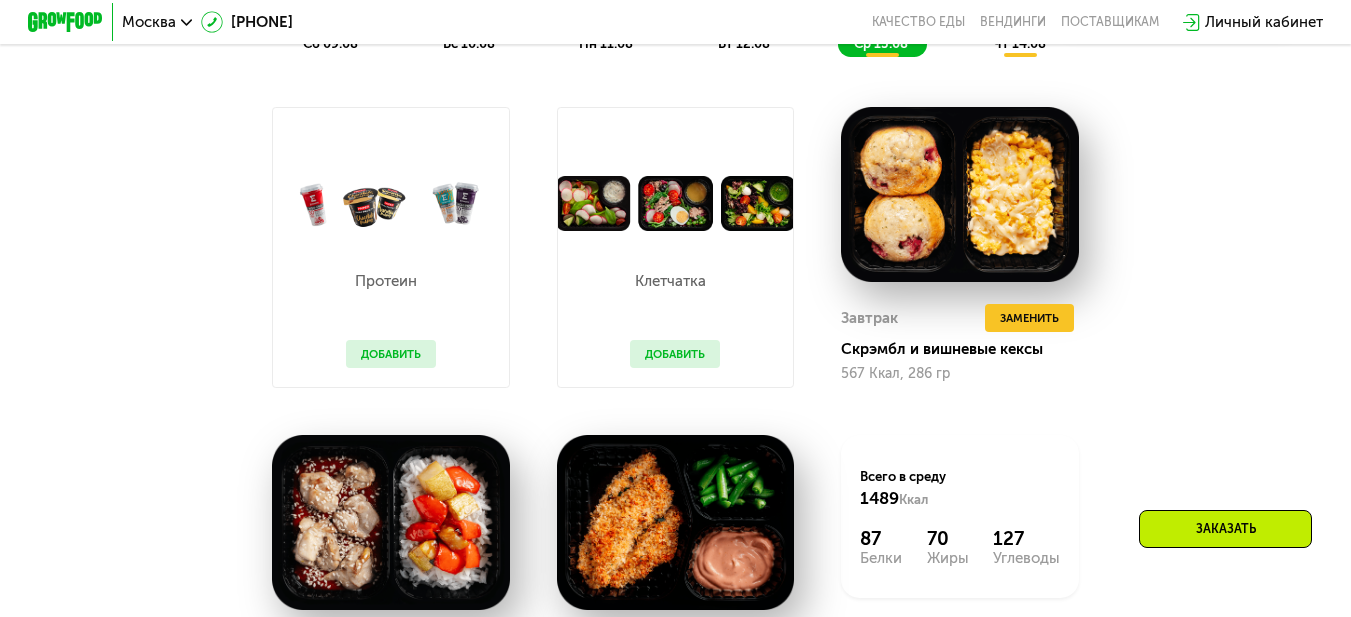 scroll, scrollTop: 1066, scrollLeft: 0, axis: vertical 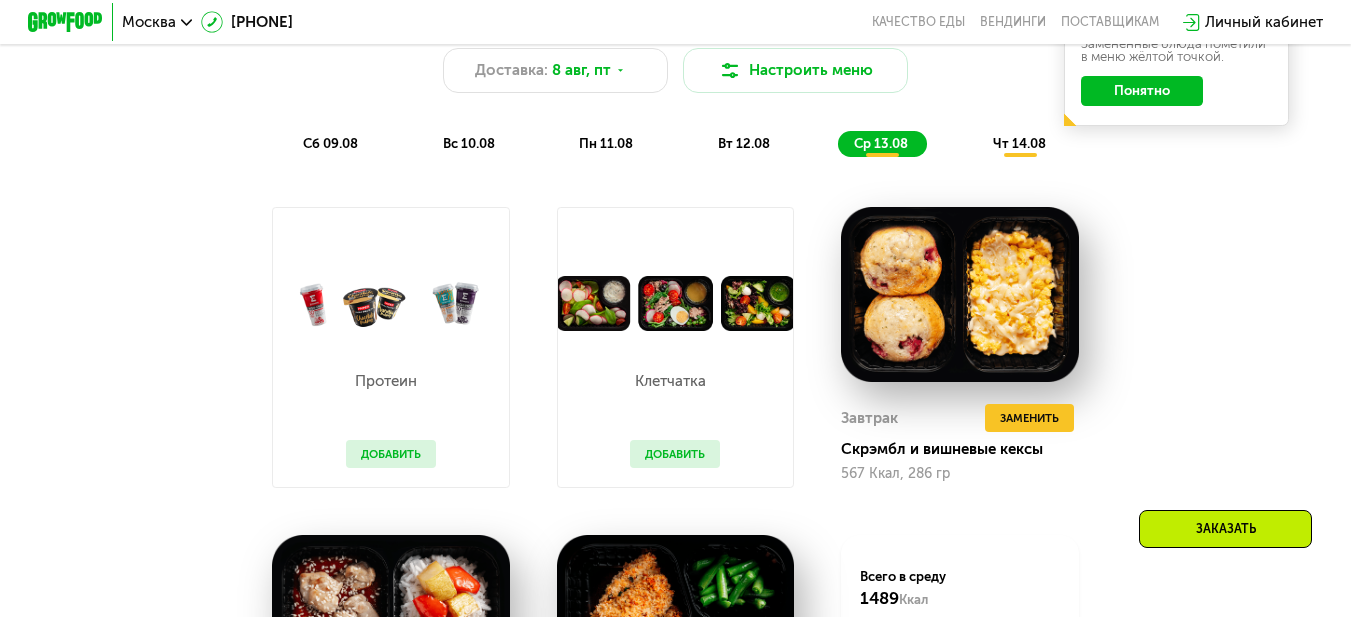 click on "чт 14.08" at bounding box center [1019, 143] 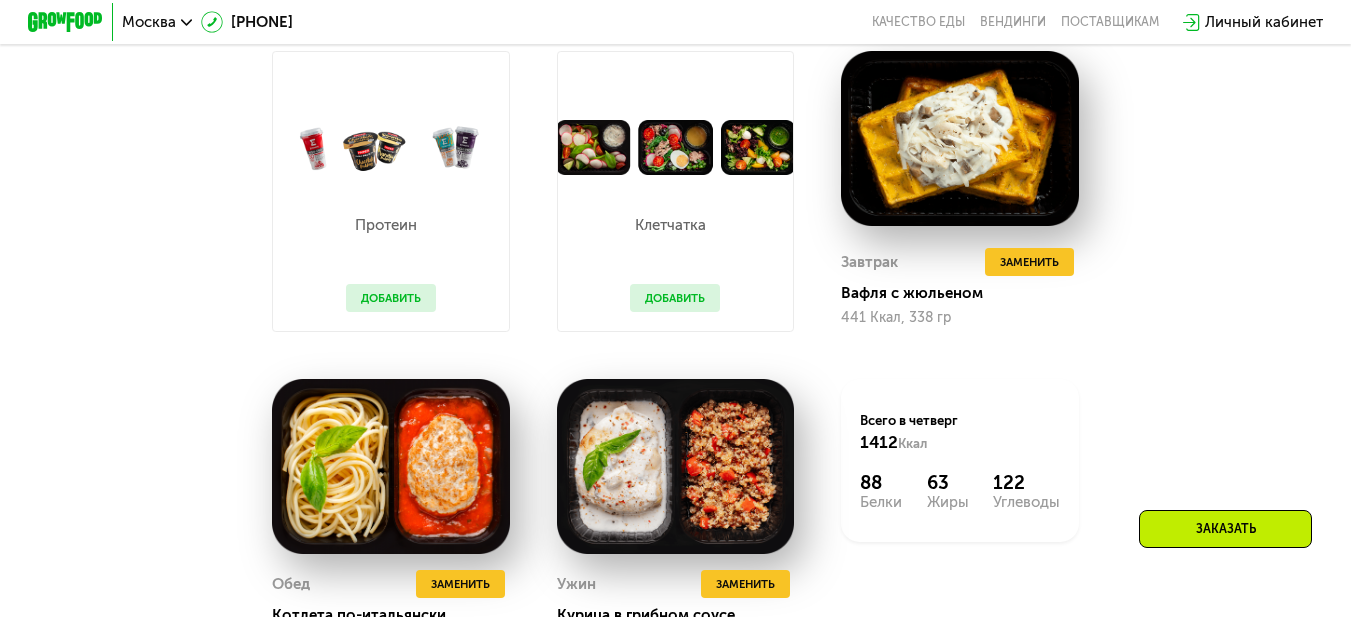 scroll, scrollTop: 1266, scrollLeft: 0, axis: vertical 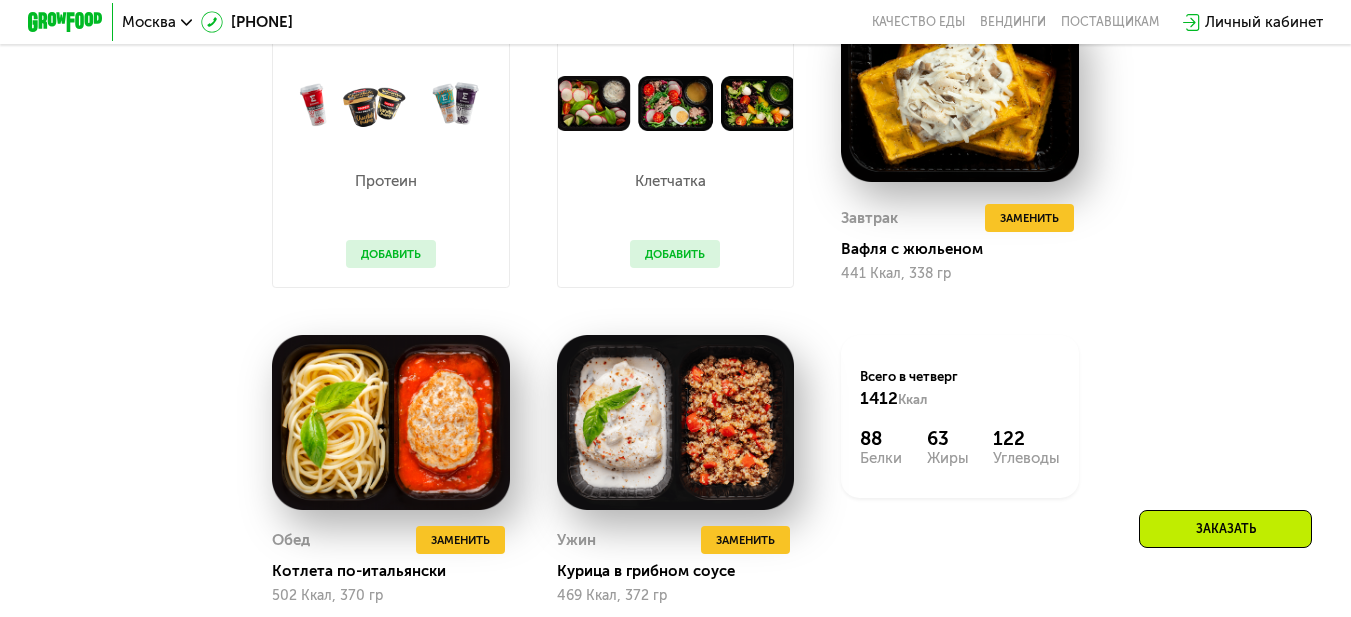 click on "Добавить" at bounding box center [675, 254] 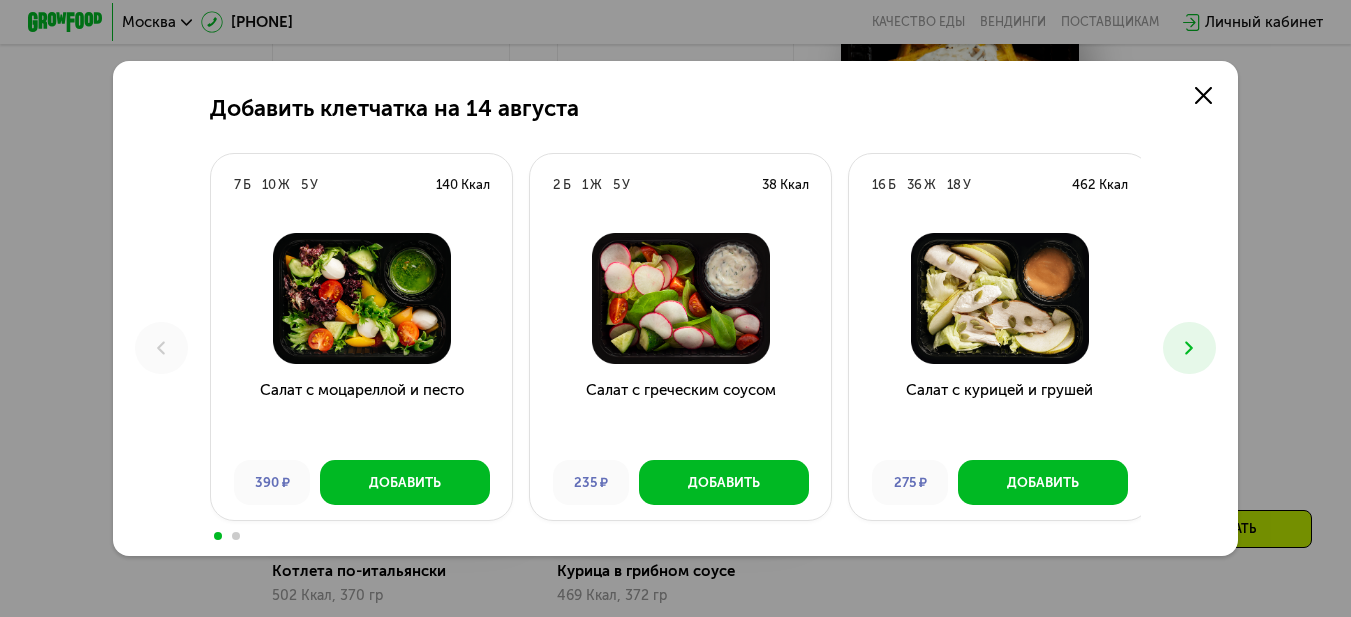 click 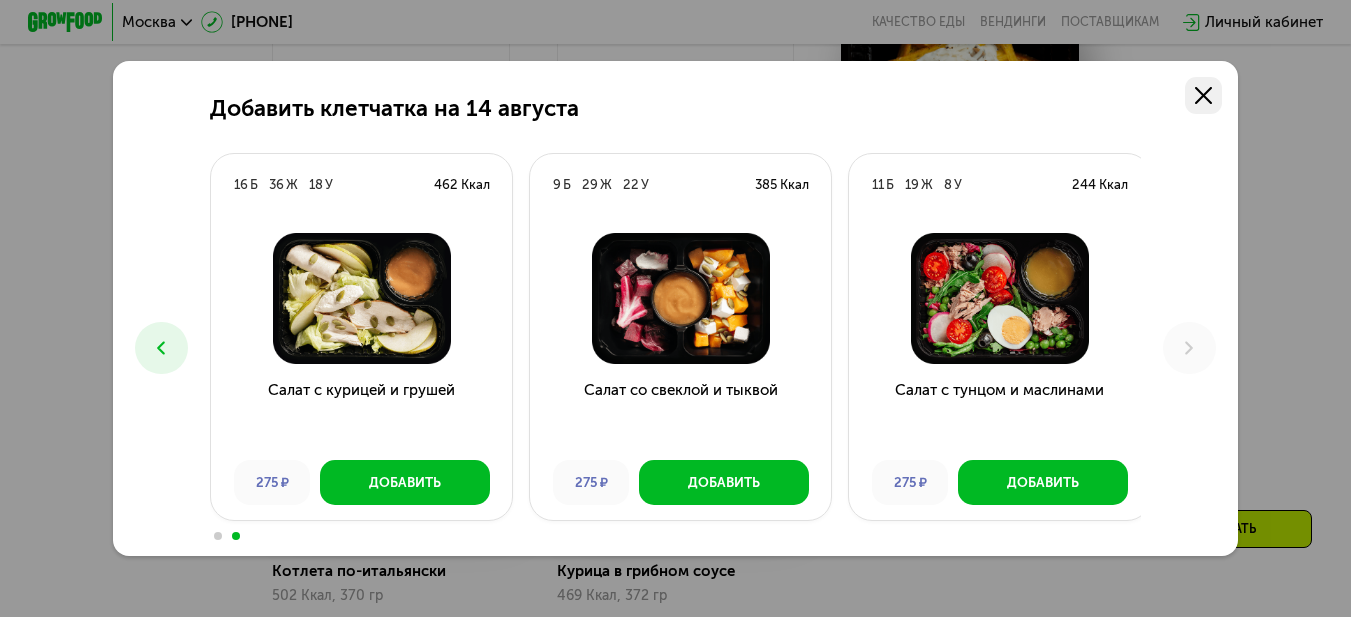 click 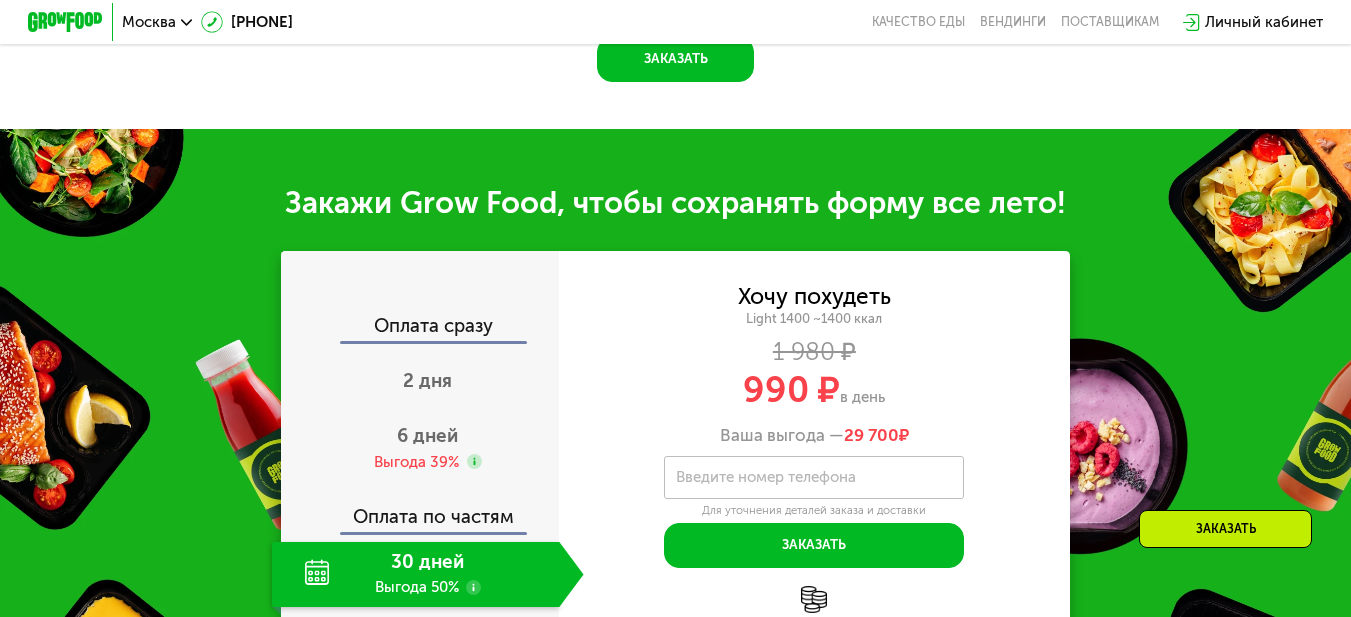 scroll, scrollTop: 1966, scrollLeft: 0, axis: vertical 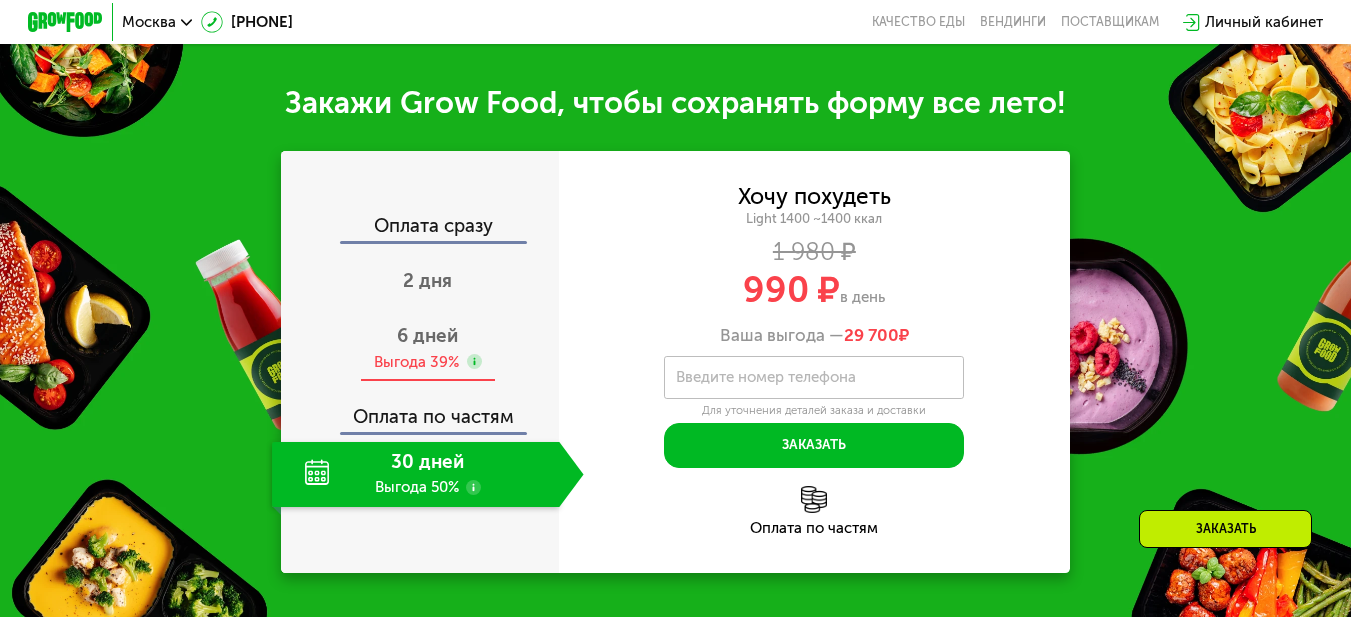click on "6 дней" at bounding box center (427, 335) 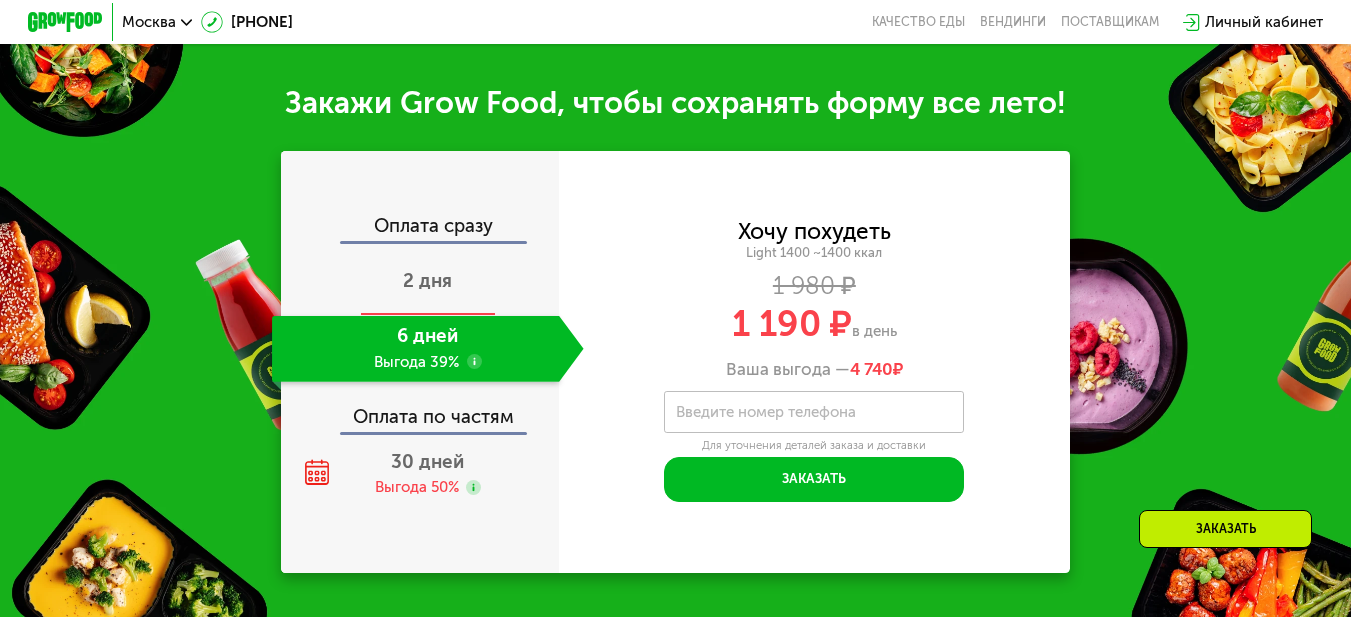 click on "2 дня" at bounding box center (427, 280) 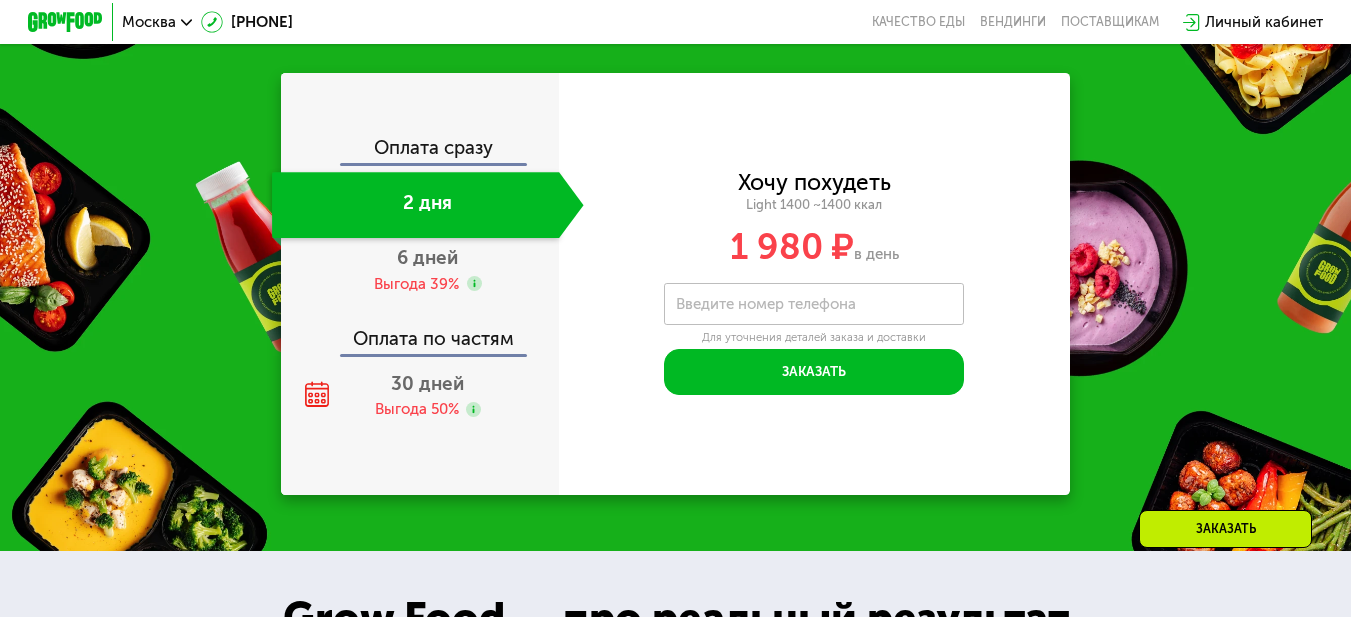 scroll, scrollTop: 1847, scrollLeft: 0, axis: vertical 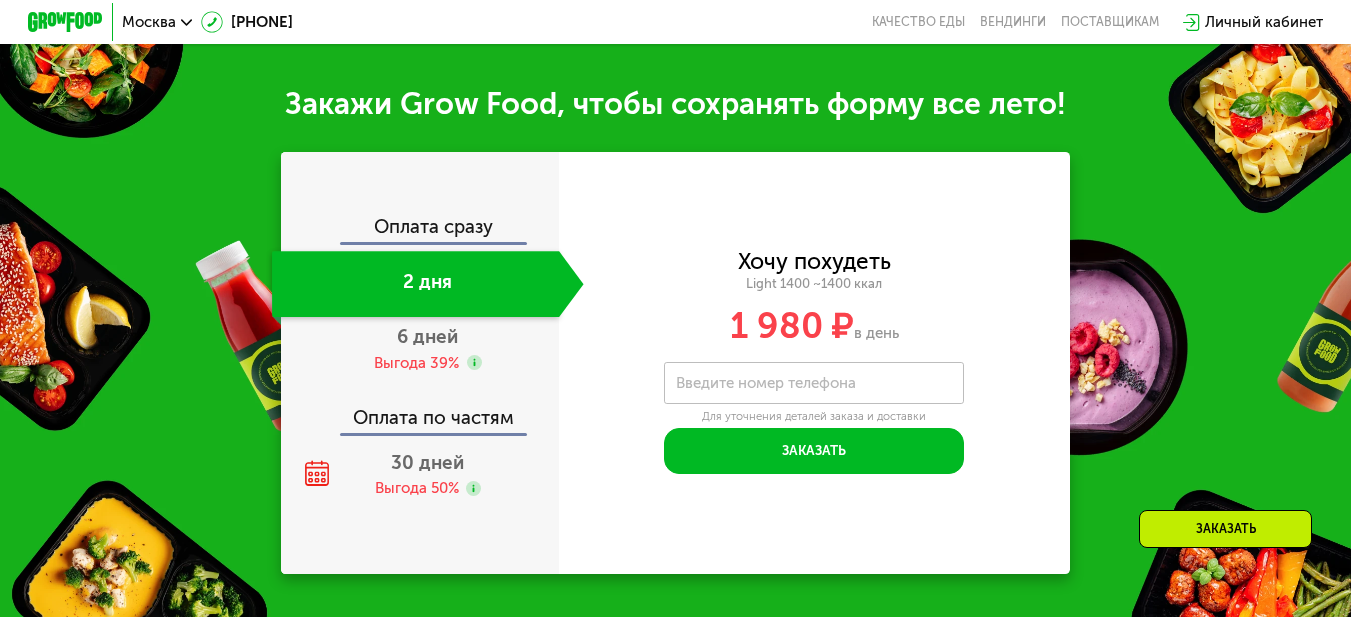 click on "Оплата сразу" 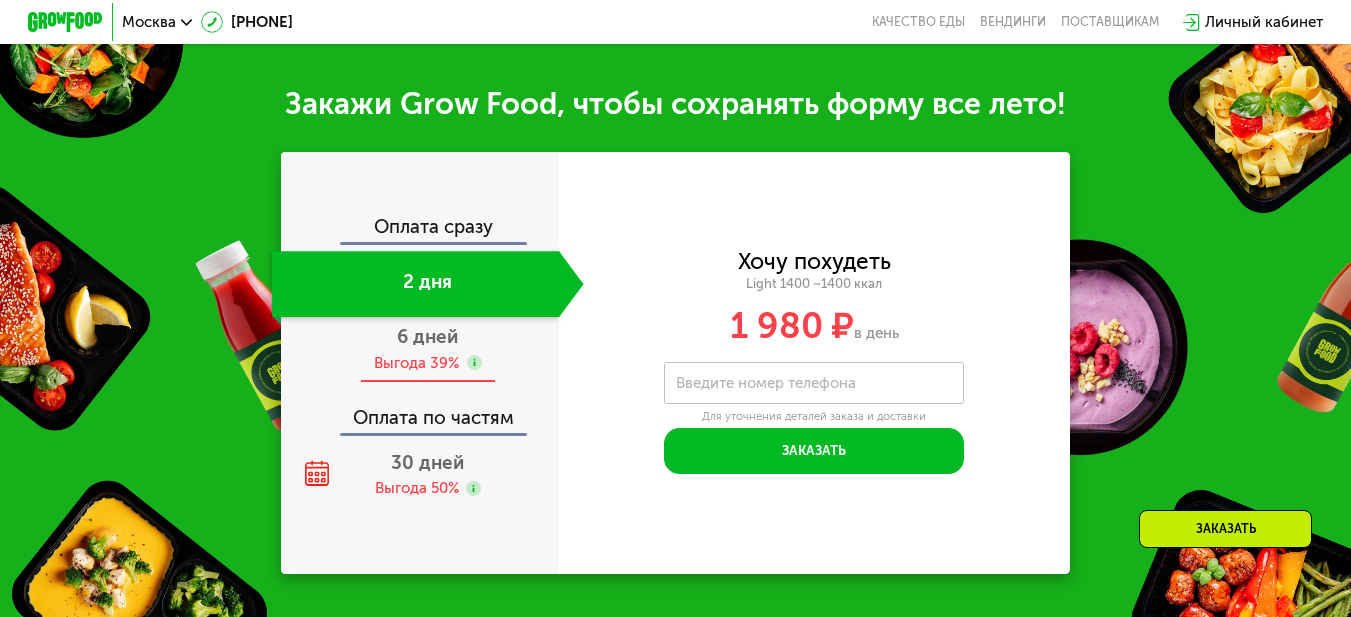 click on "6 дней" at bounding box center [427, 336] 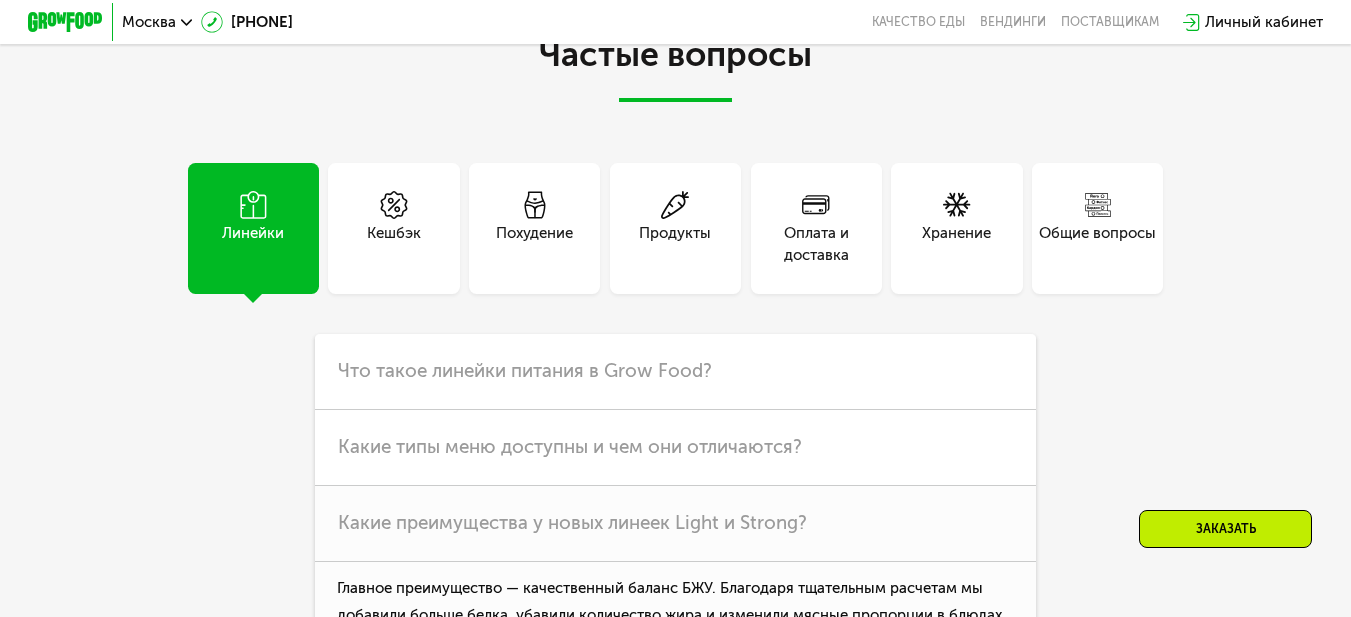 scroll, scrollTop: 4547, scrollLeft: 0, axis: vertical 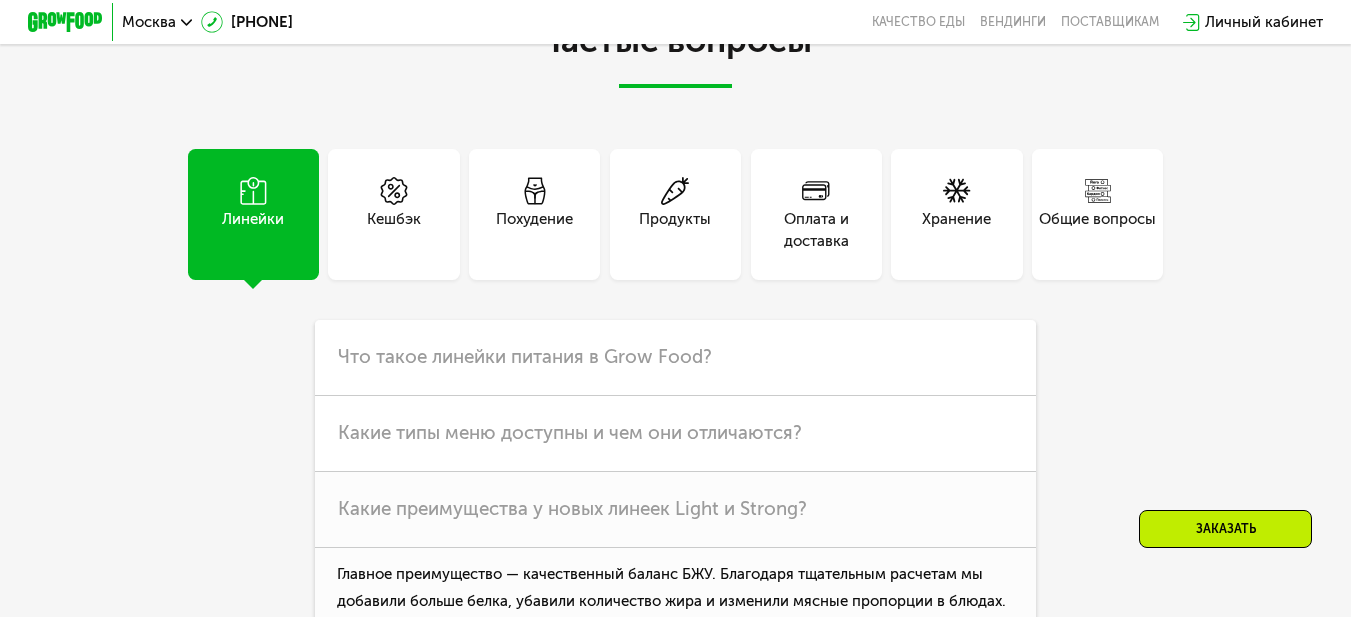 click on "Оплата и доставка" at bounding box center (816, 230) 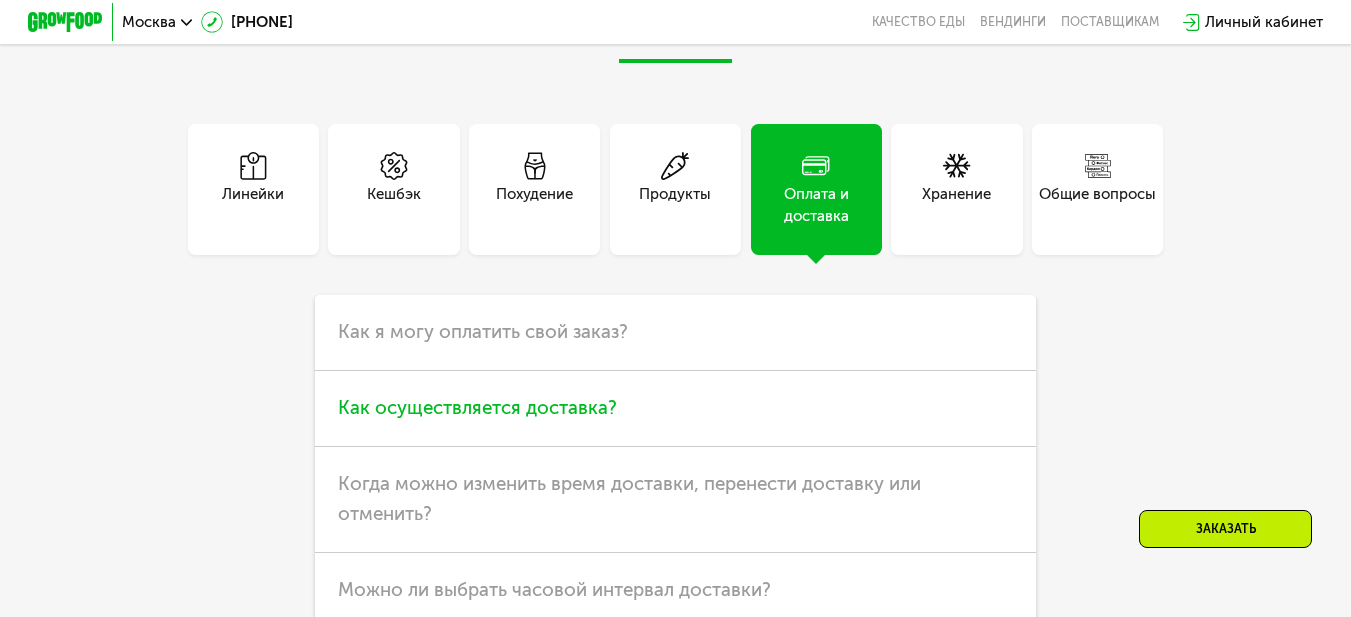 scroll, scrollTop: 4647, scrollLeft: 0, axis: vertical 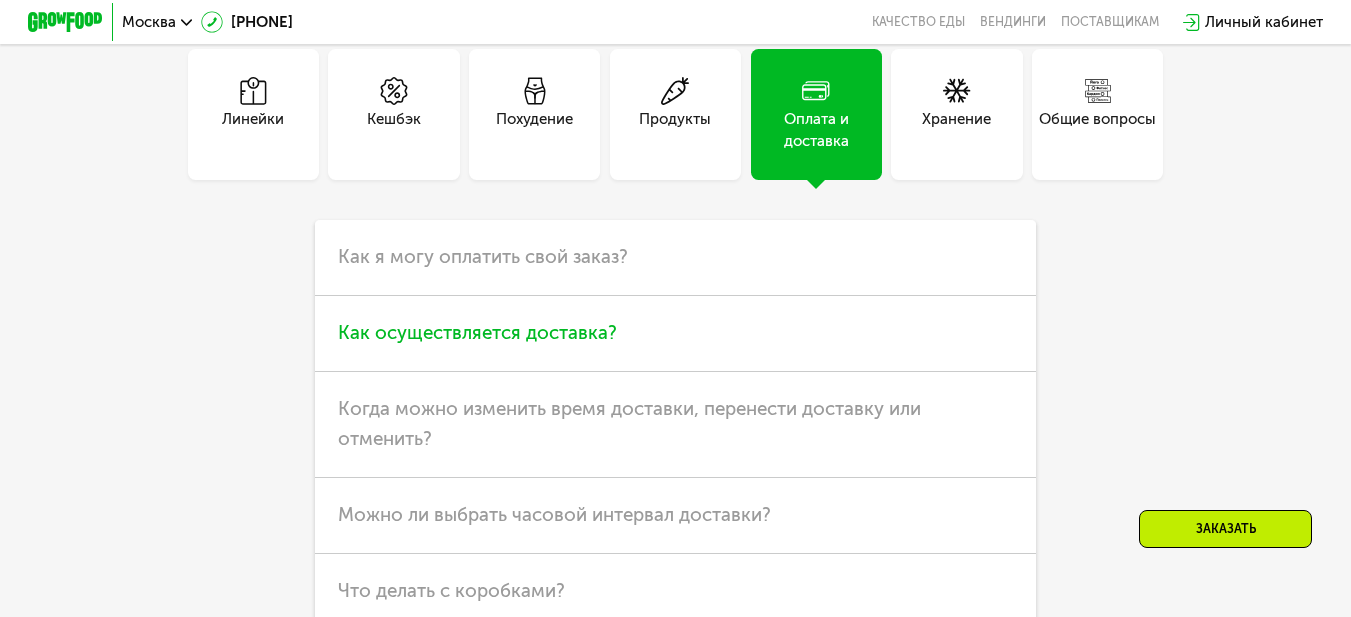 click on "Как осуществляется доставка?" at bounding box center [477, 332] 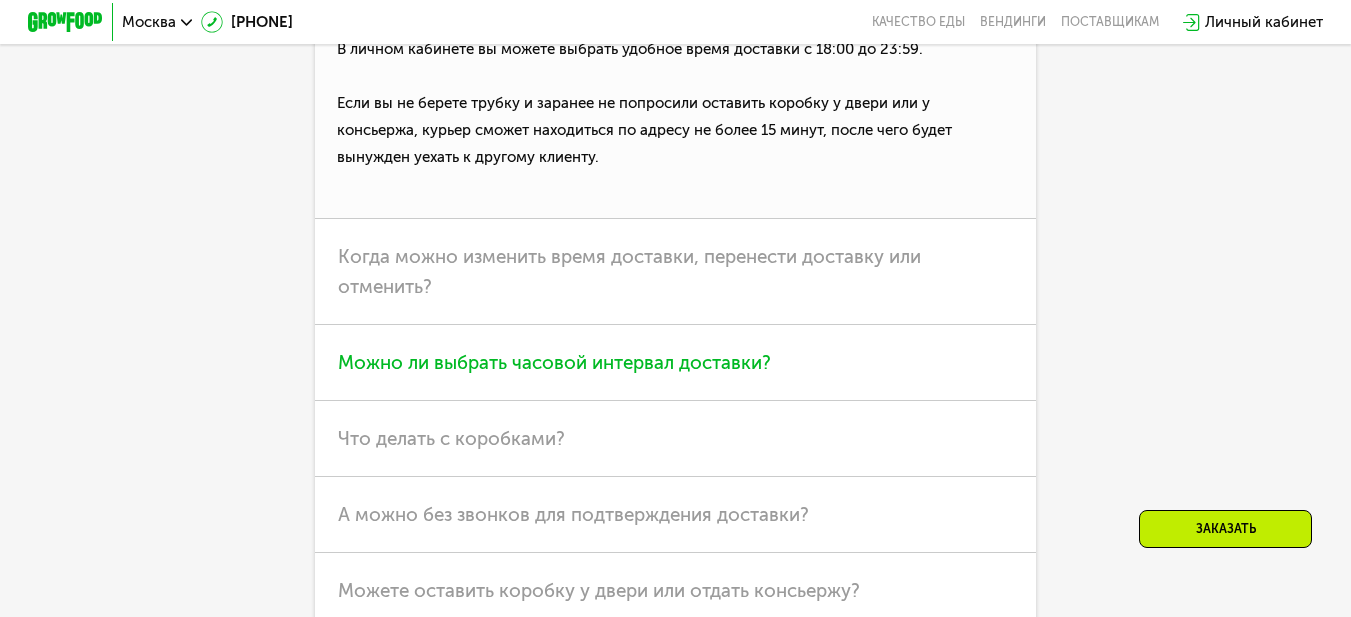 scroll, scrollTop: 5247, scrollLeft: 0, axis: vertical 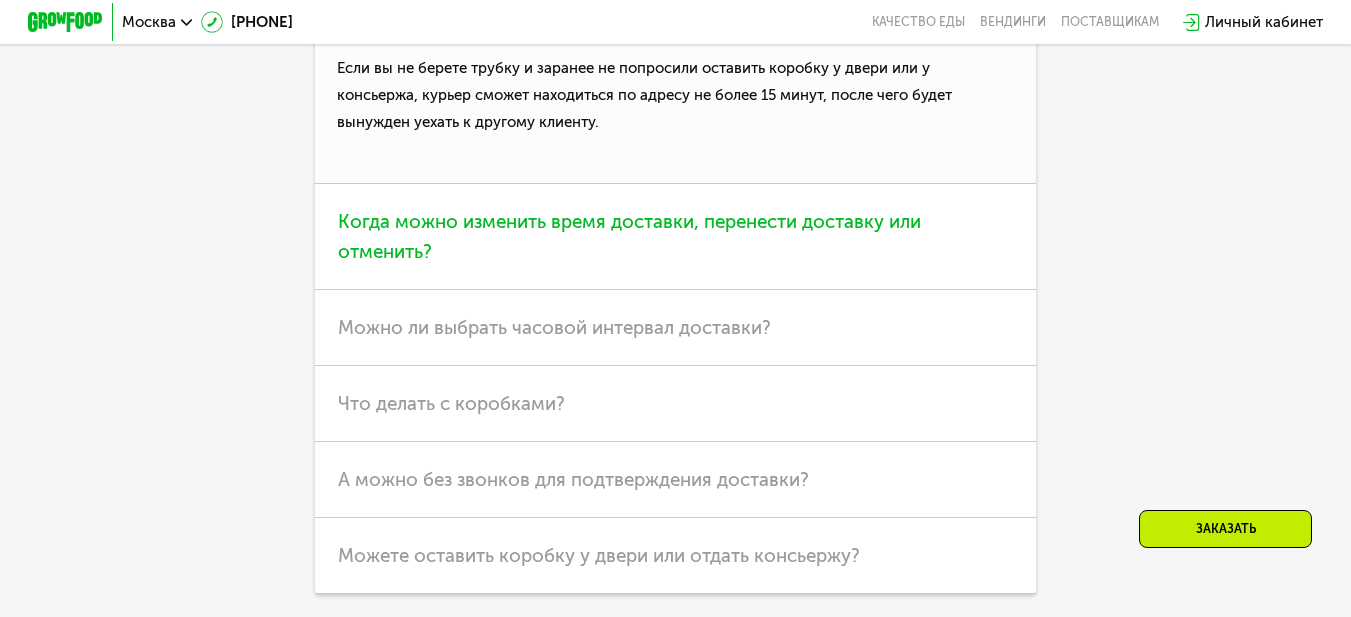 click on "Когда можно изменить время доставки, перенести доставку или отменить?" at bounding box center (629, 236) 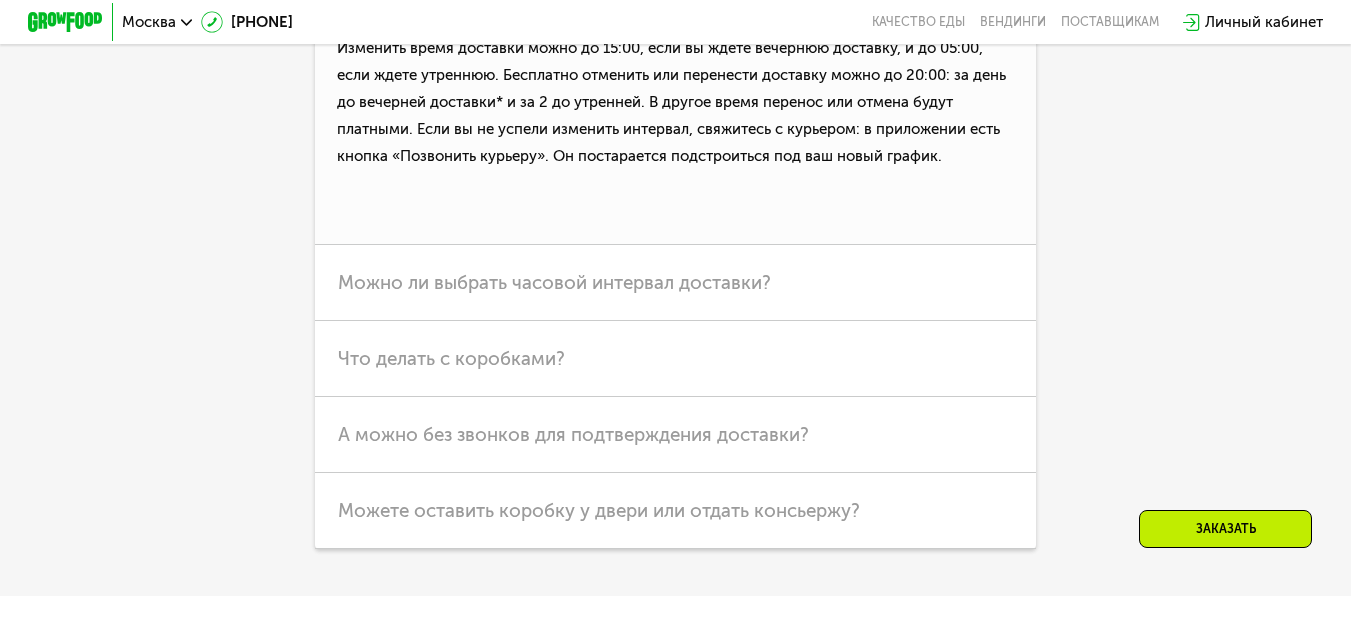 scroll, scrollTop: 5147, scrollLeft: 0, axis: vertical 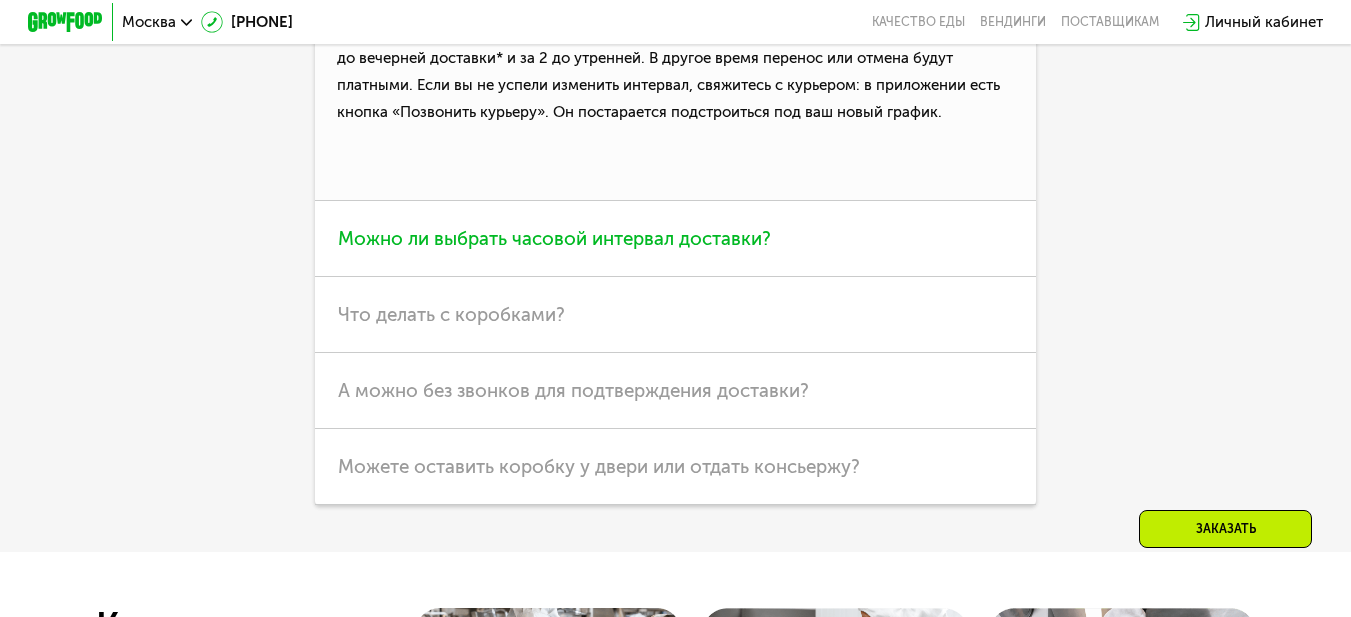 click on "Можно ли выбрать часовой интервал доставки?" at bounding box center (554, 238) 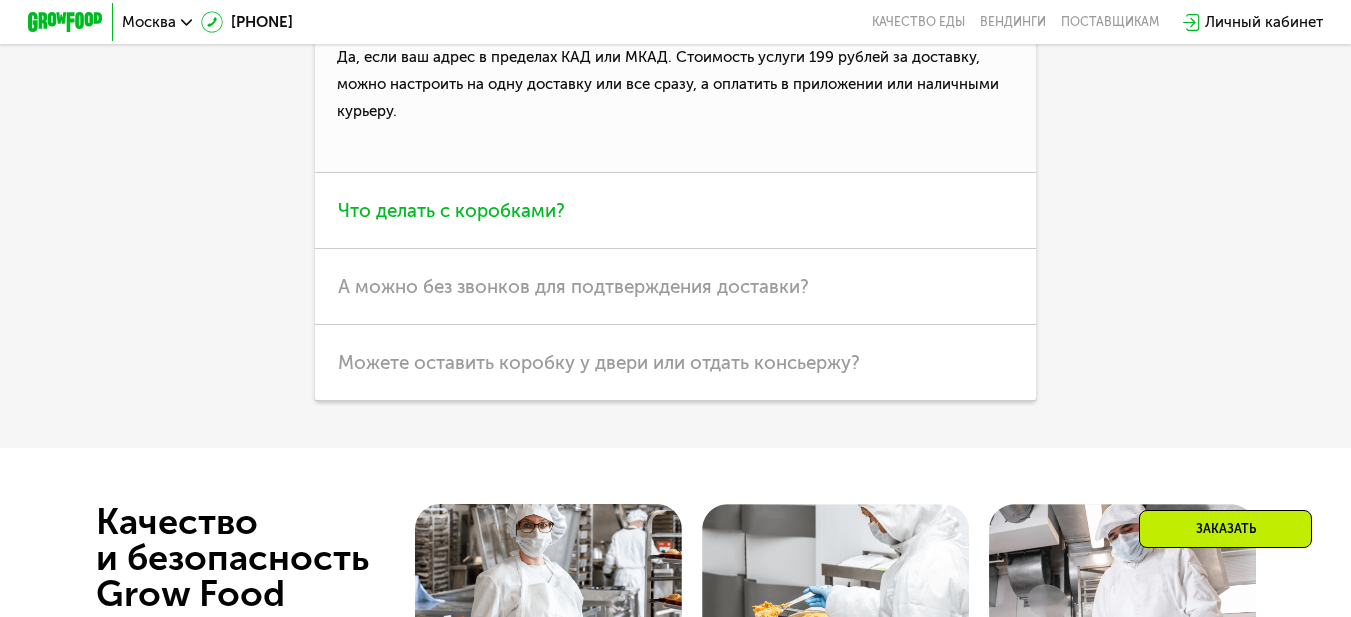 scroll, scrollTop: 5147, scrollLeft: 0, axis: vertical 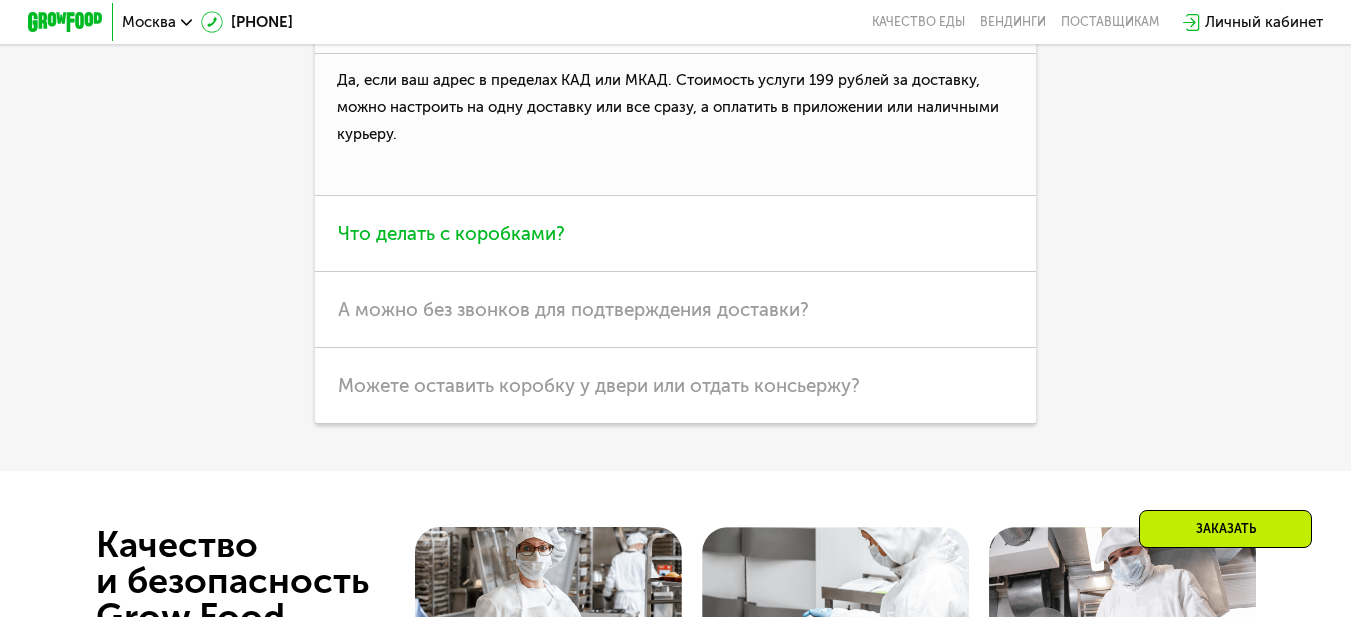 click on "Что делать с коробками?" at bounding box center (451, 233) 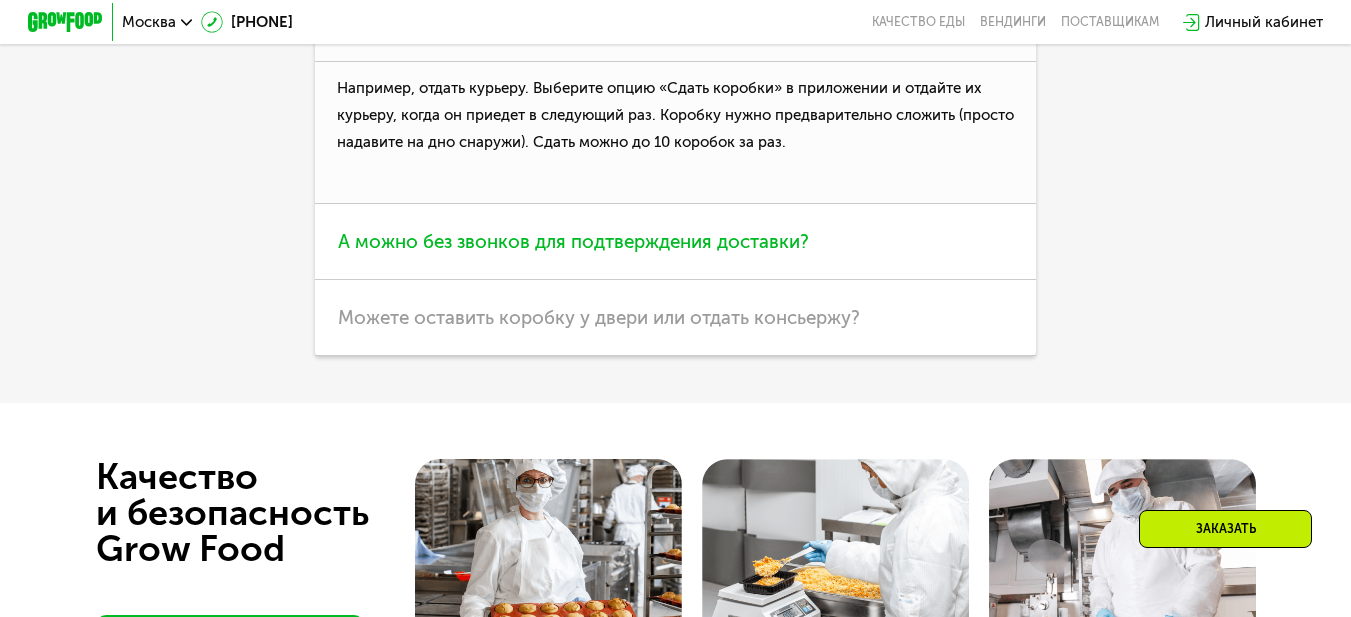 scroll, scrollTop: 5247, scrollLeft: 0, axis: vertical 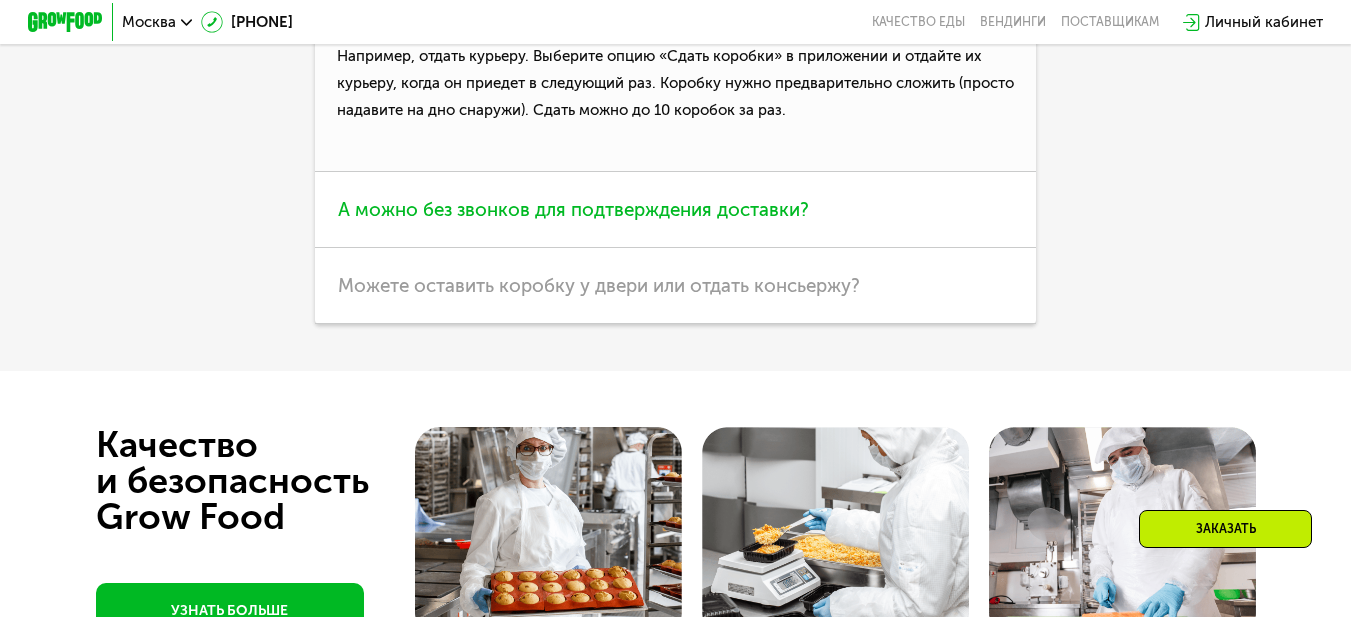 click on "А можно без звонков для подтверждения доставки?" at bounding box center (573, 209) 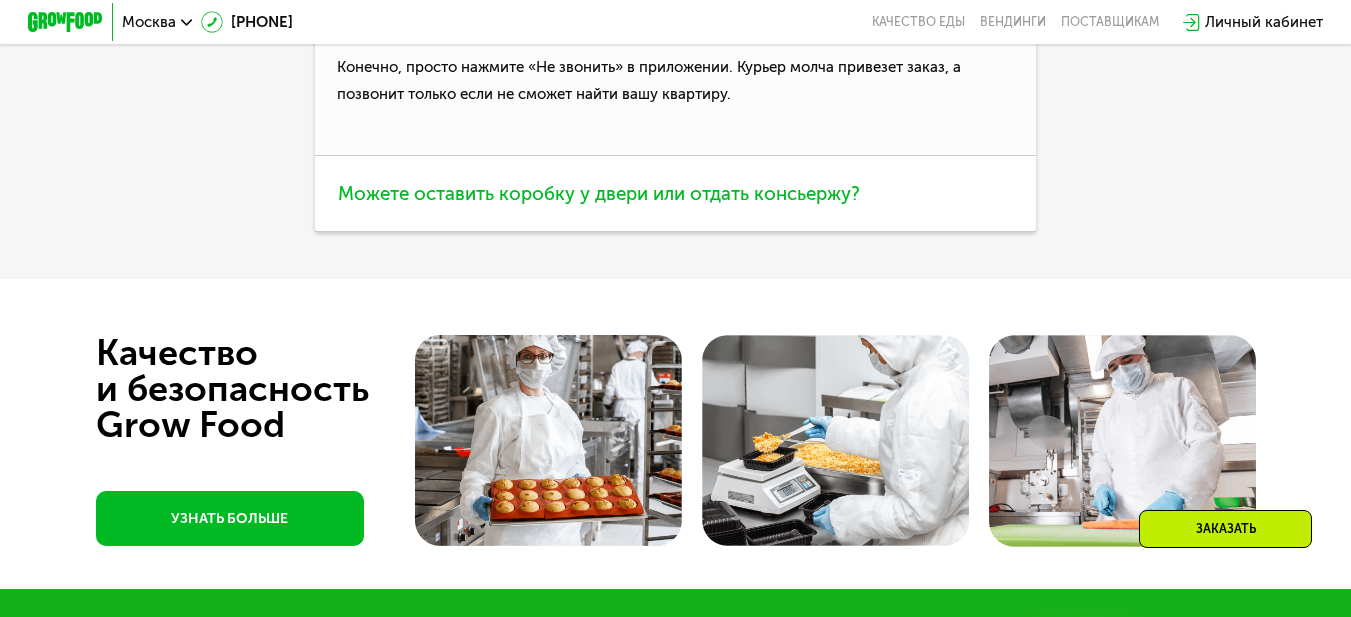 scroll, scrollTop: 5347, scrollLeft: 0, axis: vertical 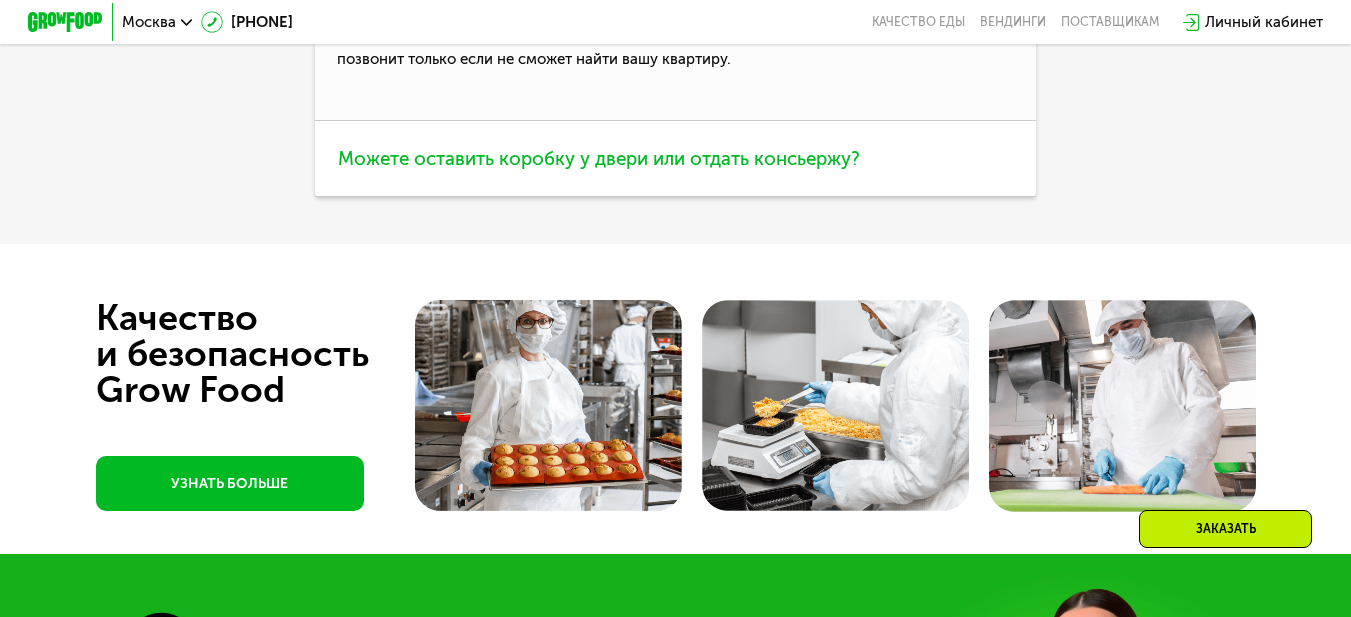 click on "Можете оставить коробку у двери или отдать консьержу?" at bounding box center [599, 158] 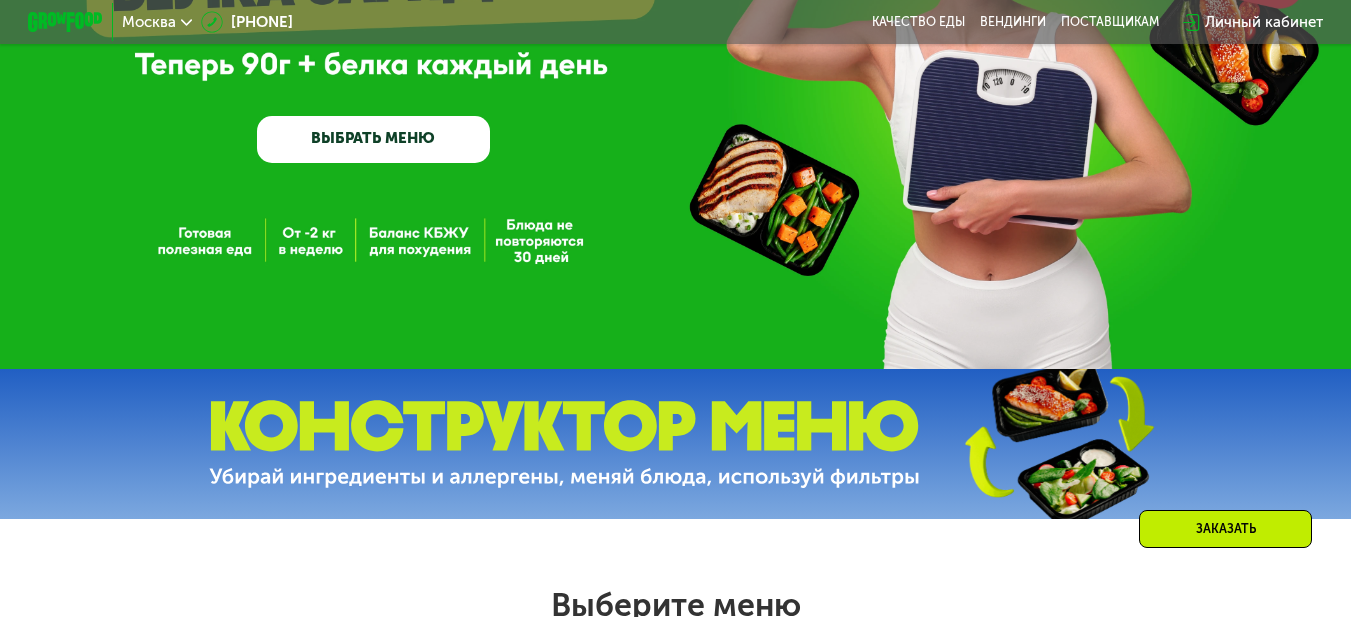 scroll, scrollTop: 300, scrollLeft: 0, axis: vertical 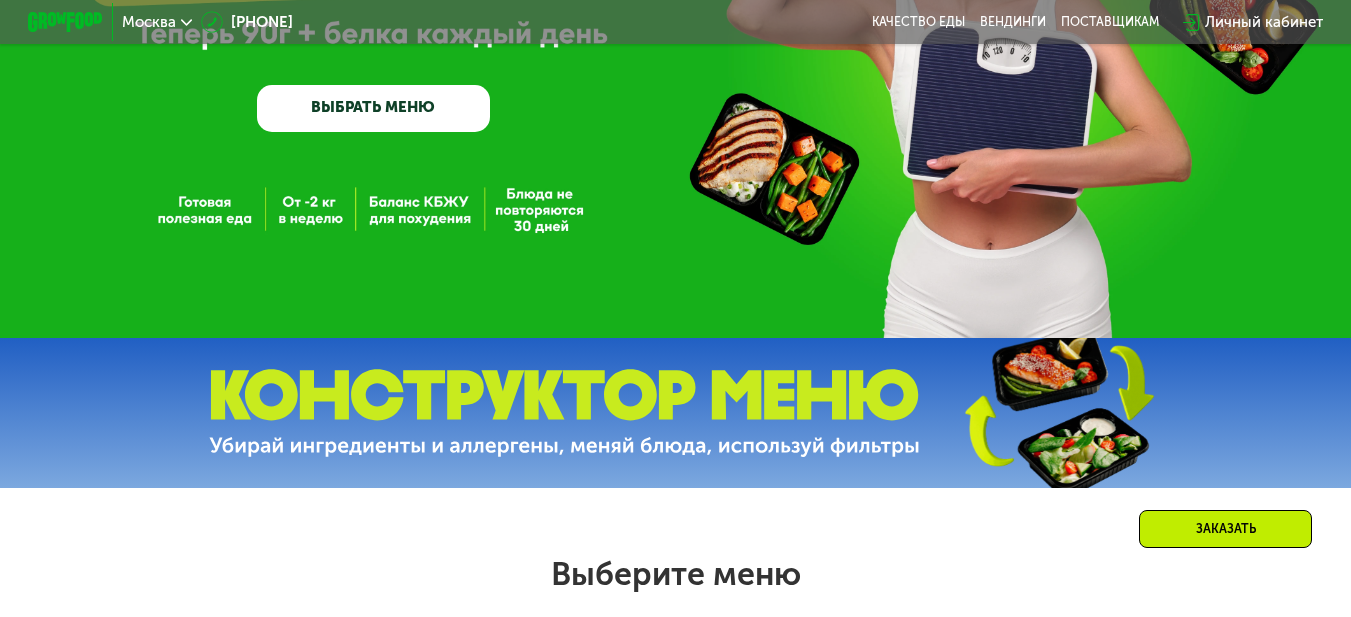 click on "ВЫБРАТЬ МЕНЮ" at bounding box center [374, 108] 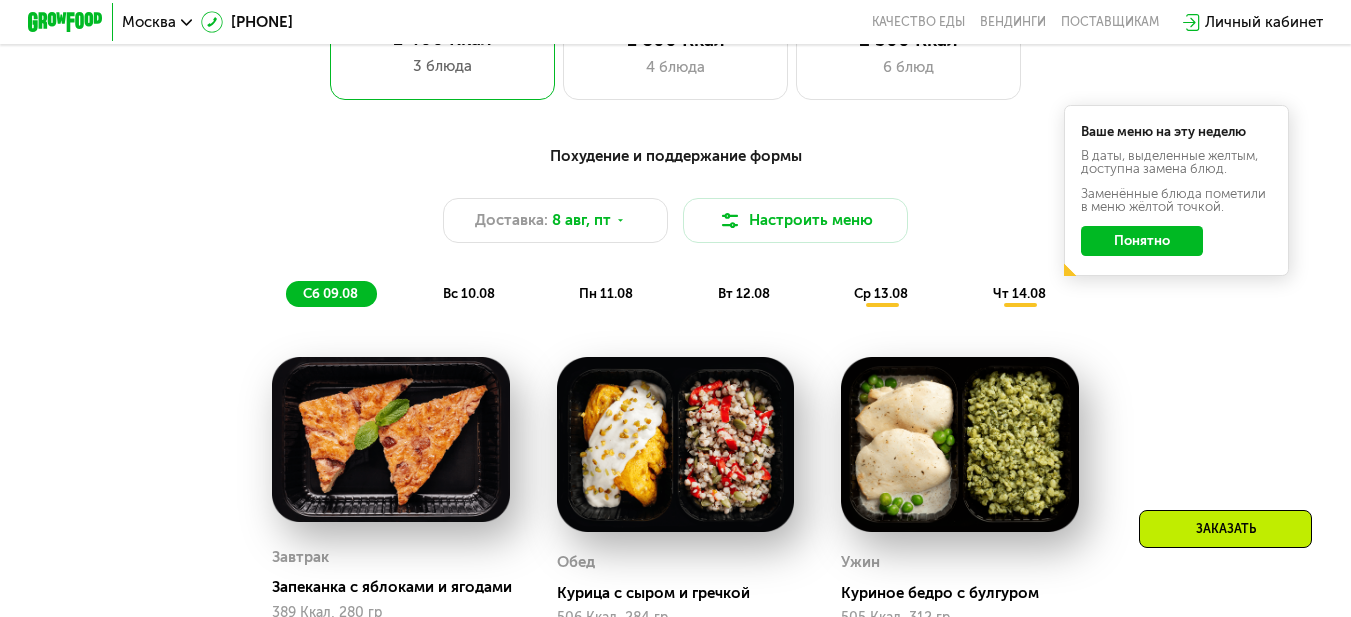 scroll, scrollTop: 816, scrollLeft: 0, axis: vertical 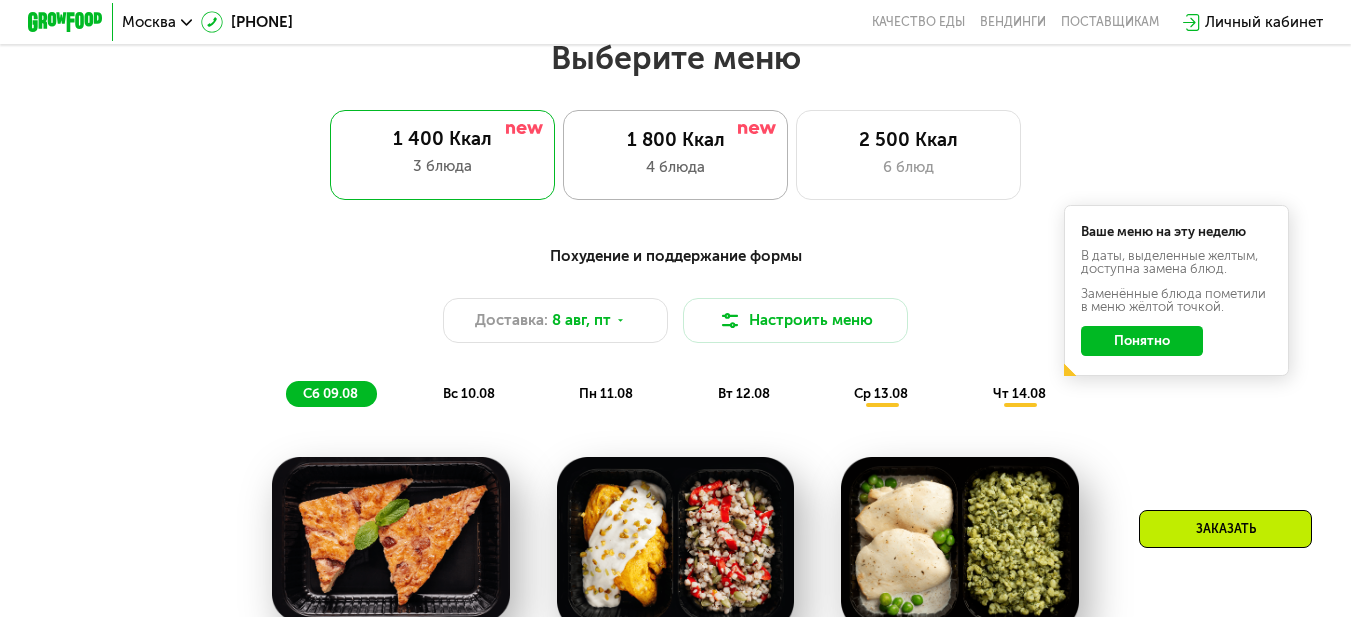 click on "1 800 Ккал" at bounding box center (676, 140) 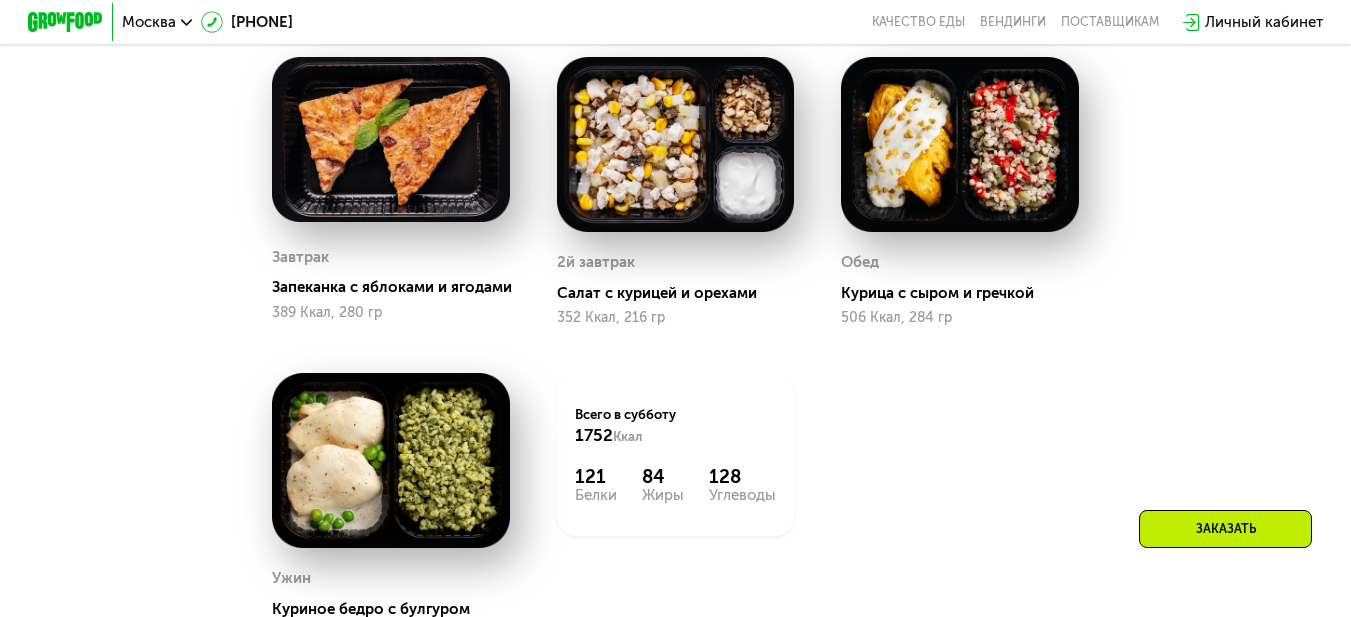 scroll, scrollTop: 1116, scrollLeft: 0, axis: vertical 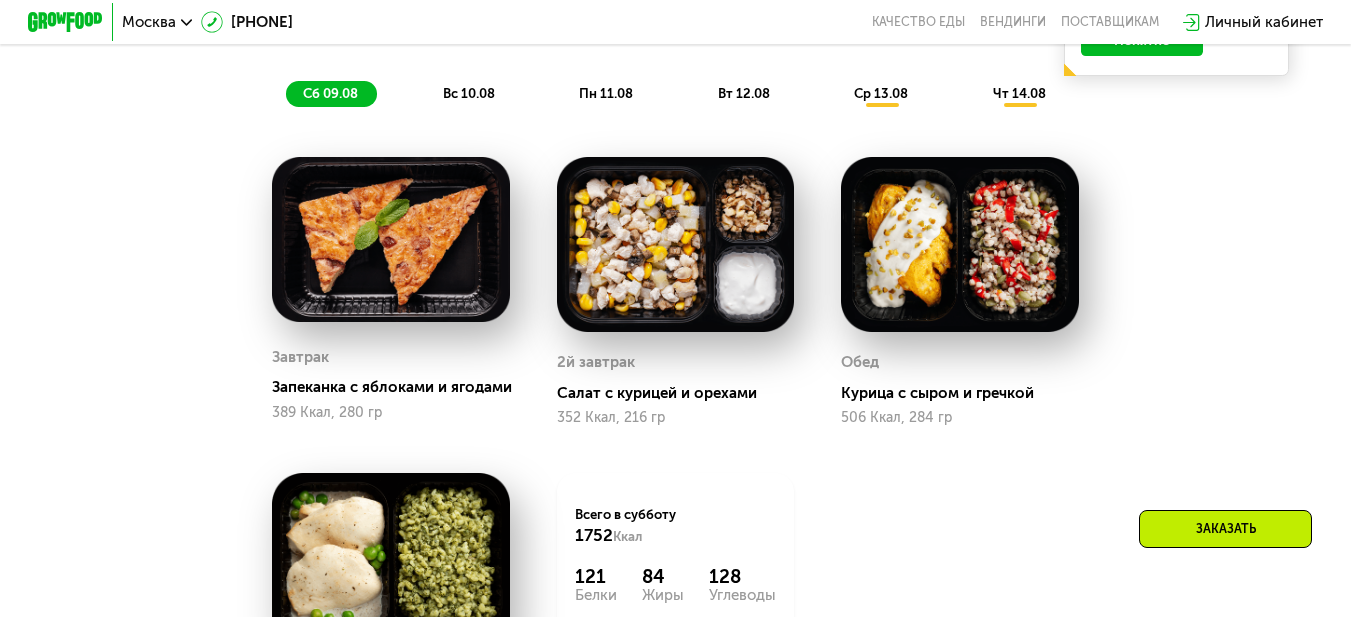 click on "вс 10.08" at bounding box center [469, 93] 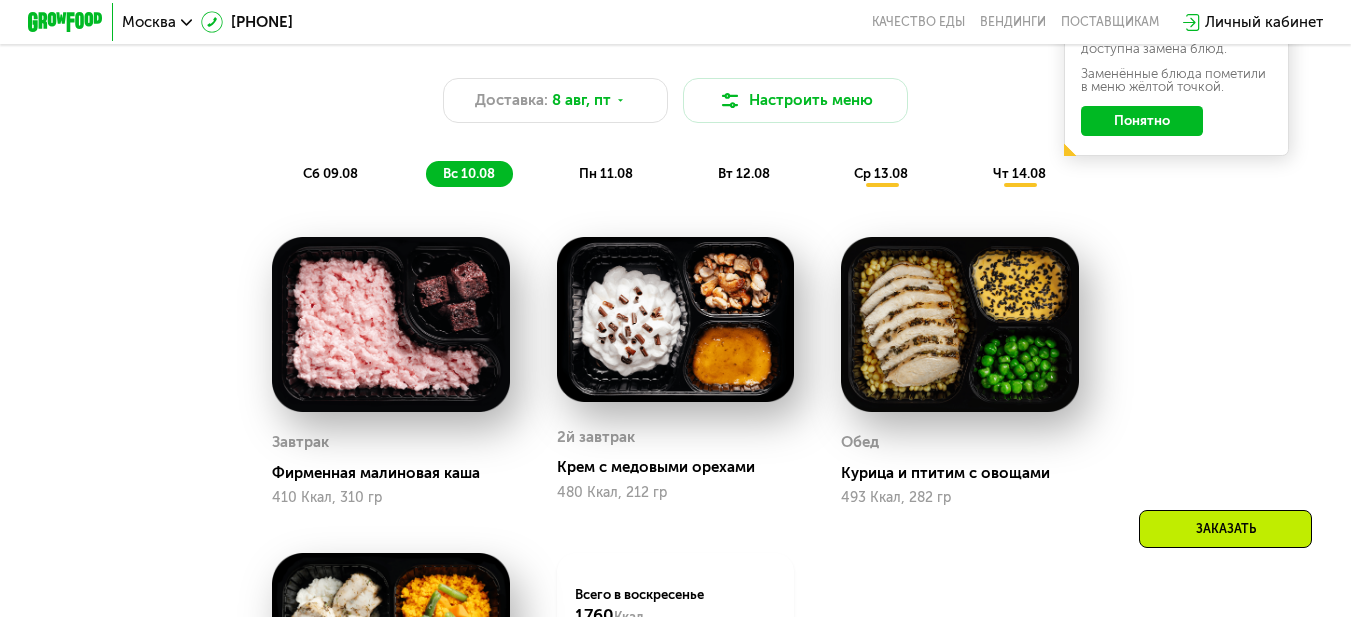 scroll, scrollTop: 1016, scrollLeft: 0, axis: vertical 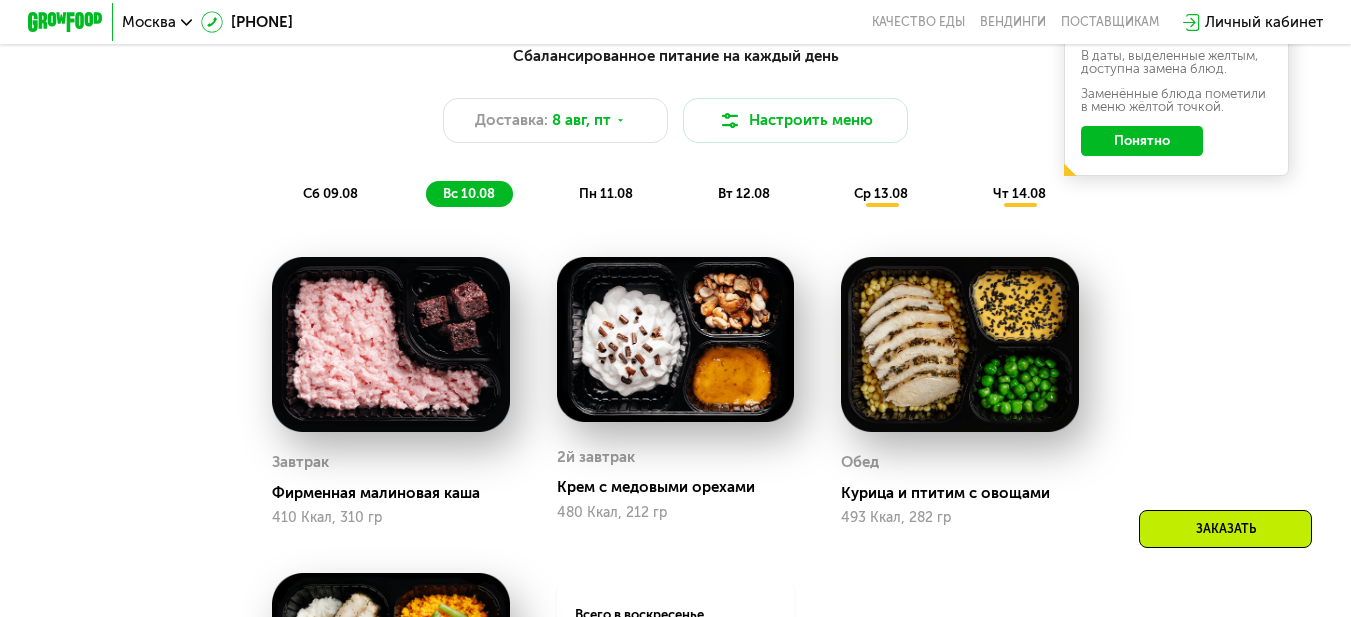 click on "пн 11.08" at bounding box center [606, 193] 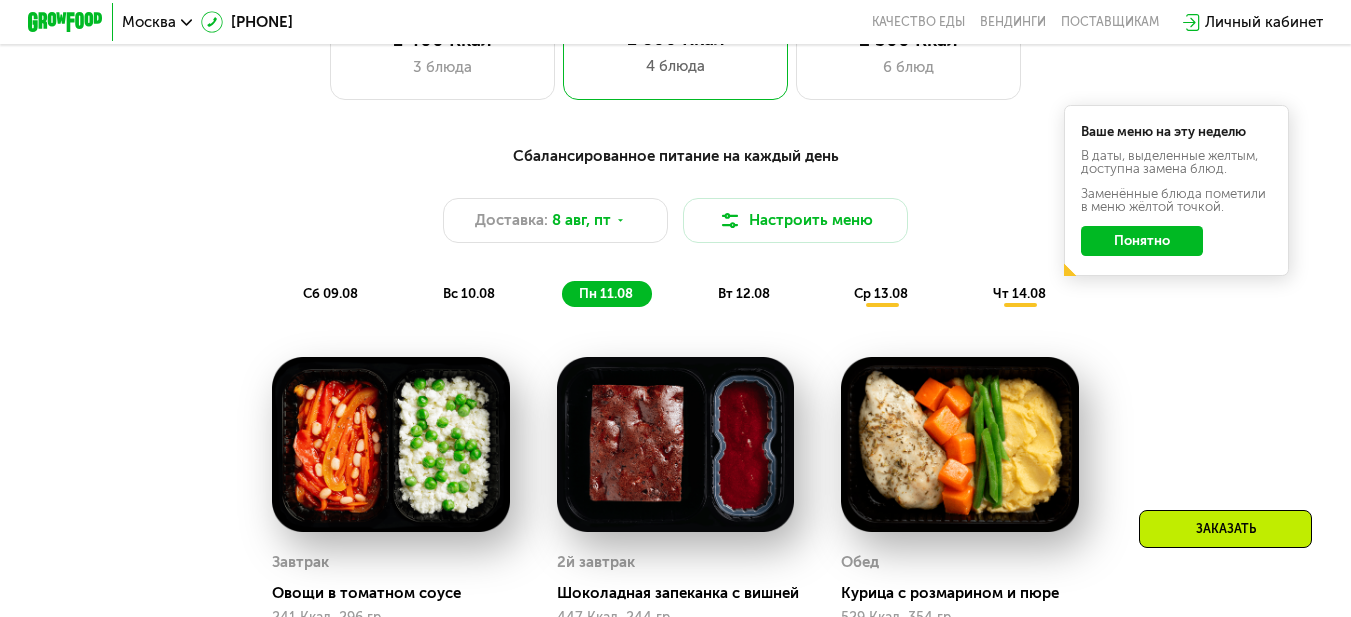 scroll, scrollTop: 816, scrollLeft: 0, axis: vertical 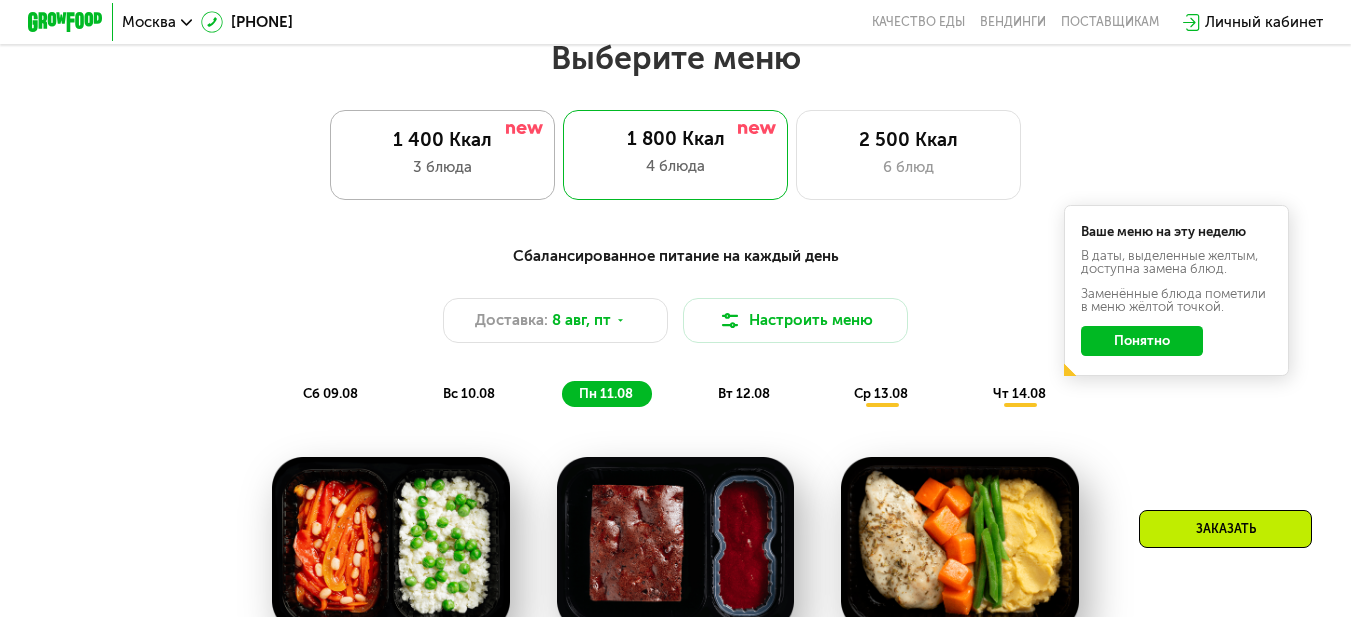 click on "1 400 Ккал" at bounding box center [443, 140] 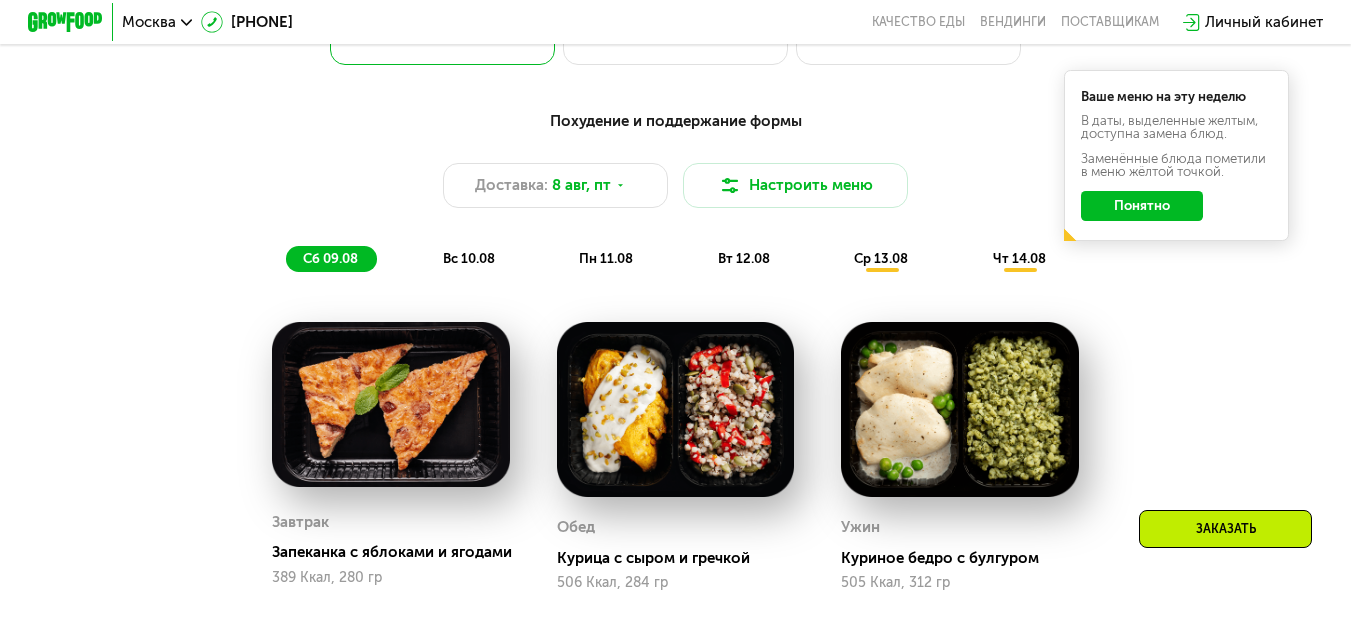 scroll, scrollTop: 916, scrollLeft: 0, axis: vertical 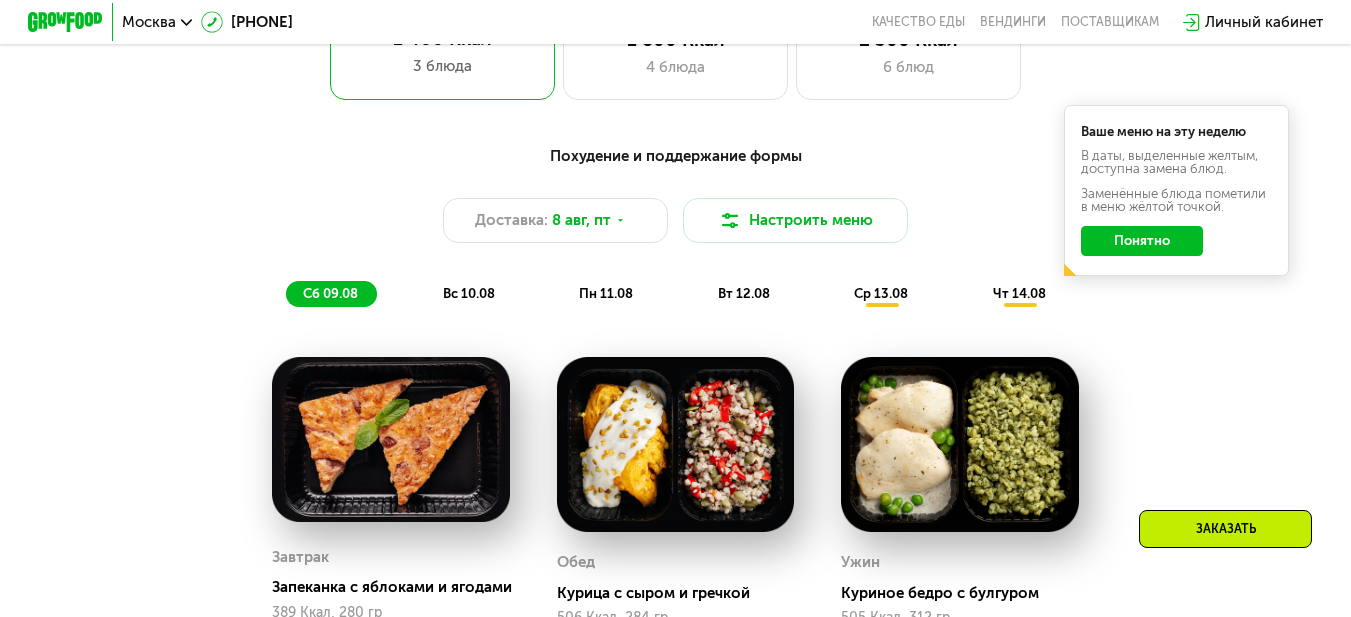 click on "вс 10.08" at bounding box center (469, 293) 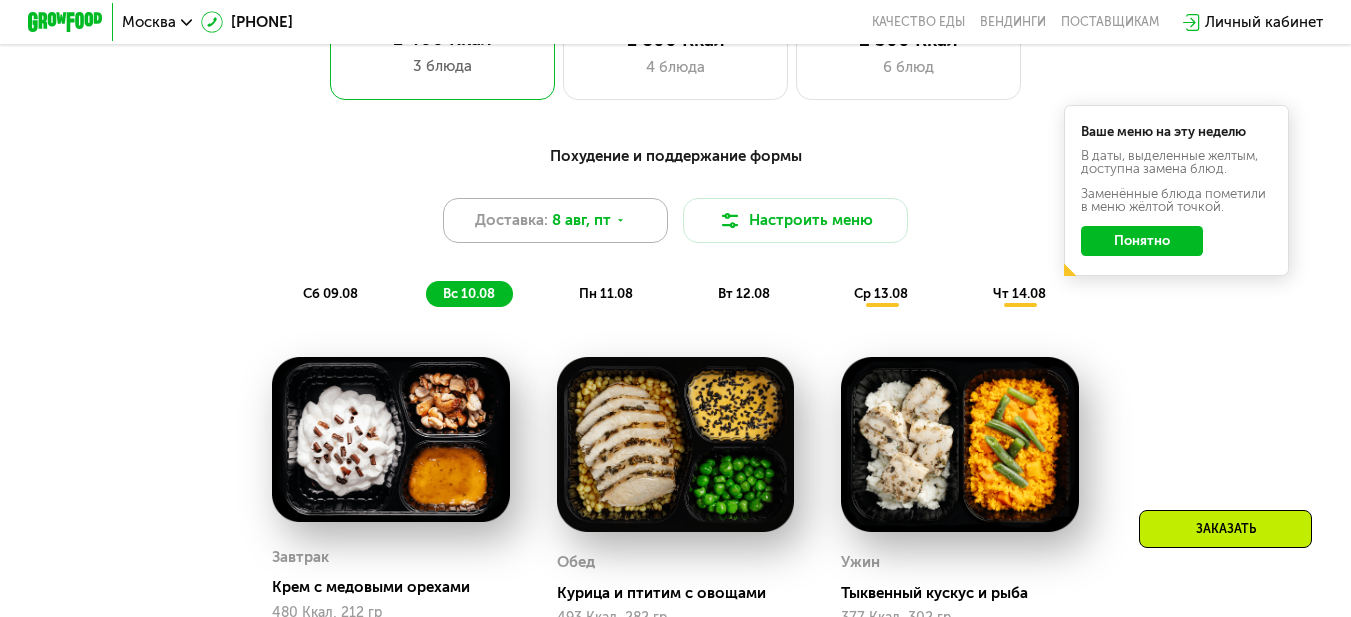 click 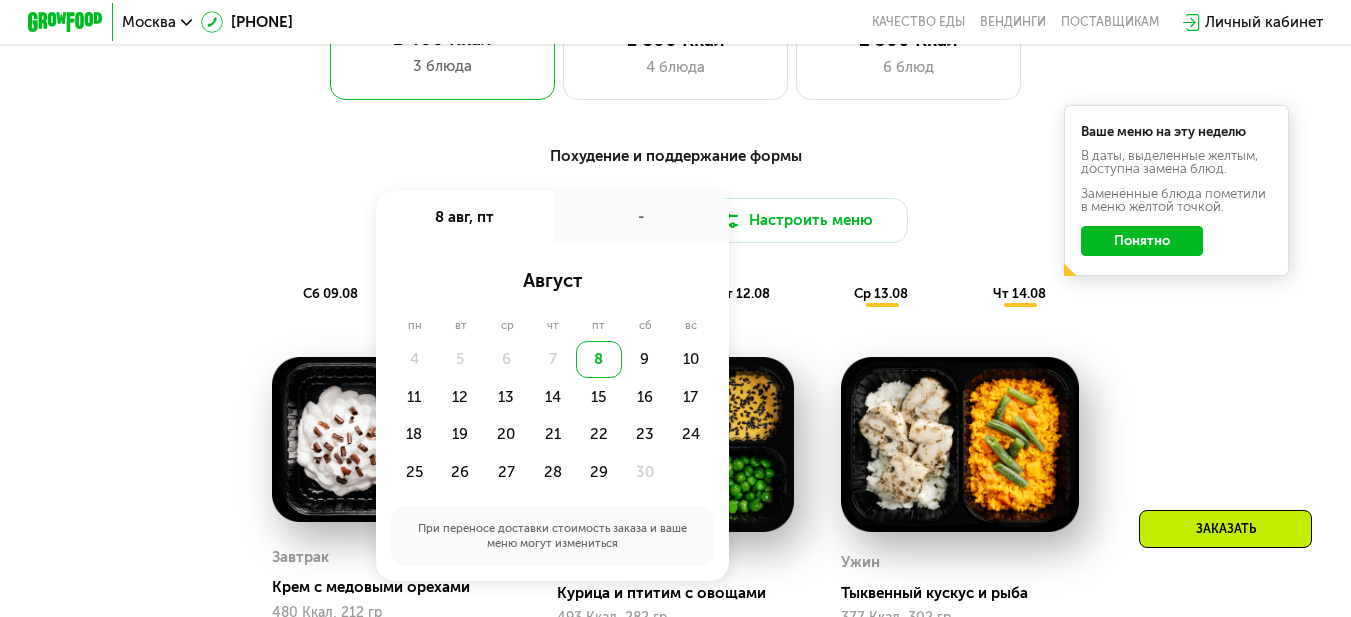 click on "Похудение и поддержание формы Доставка: 8 авг, пт 8 авг, пт - август пн вт ср чт пт сб вс 4 5 6 7 8 9 10 11 12 13 14 15 16 17 18 19 20 21 22 23 24 25 26 27 28 29 30  При переносе доставки стоимость заказа и ваше меню могут измениться  Настроить меню  сб 09.08 вс 10.08 пн 11.08 вт 12.08 ср 13.08 чт 14.08" at bounding box center (675, 226) 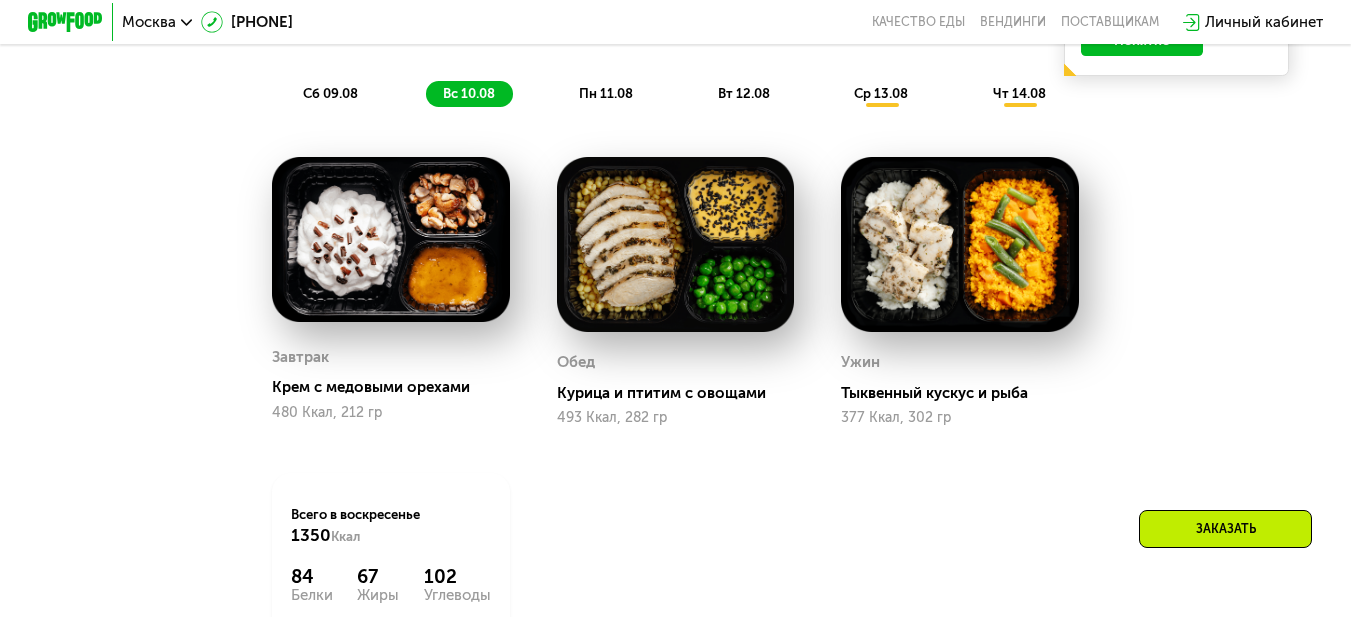 scroll, scrollTop: 1016, scrollLeft: 0, axis: vertical 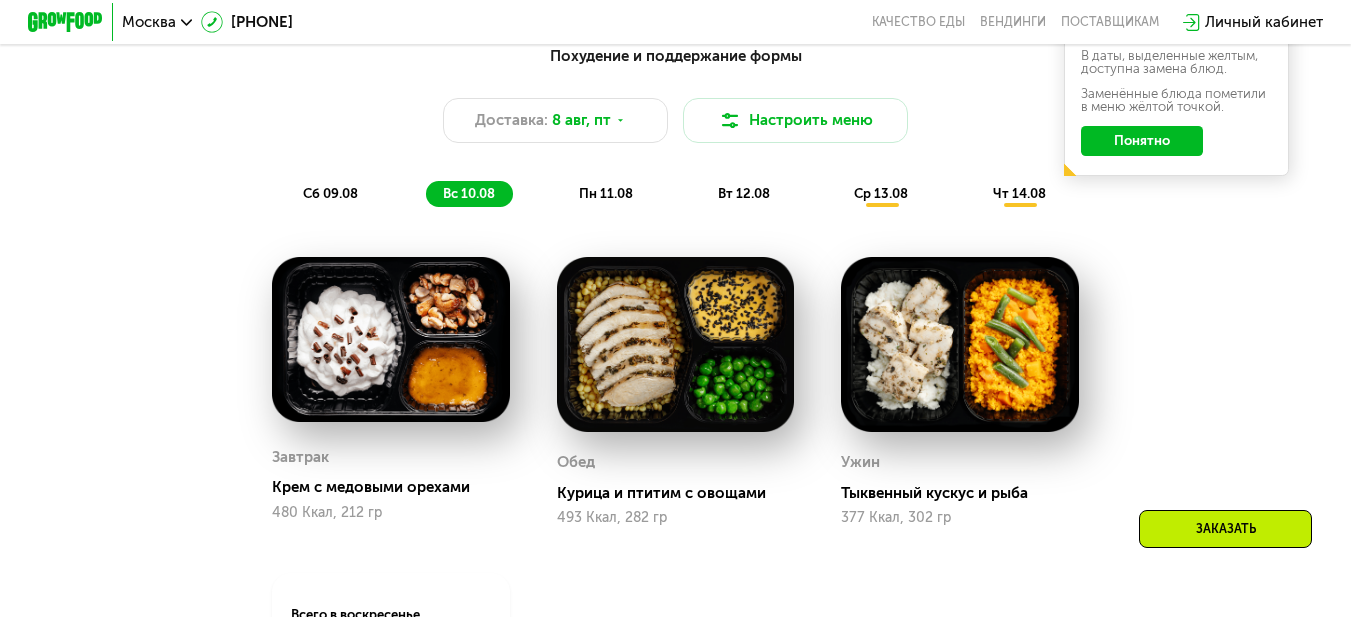 click on "пн 11.08" at bounding box center [606, 193] 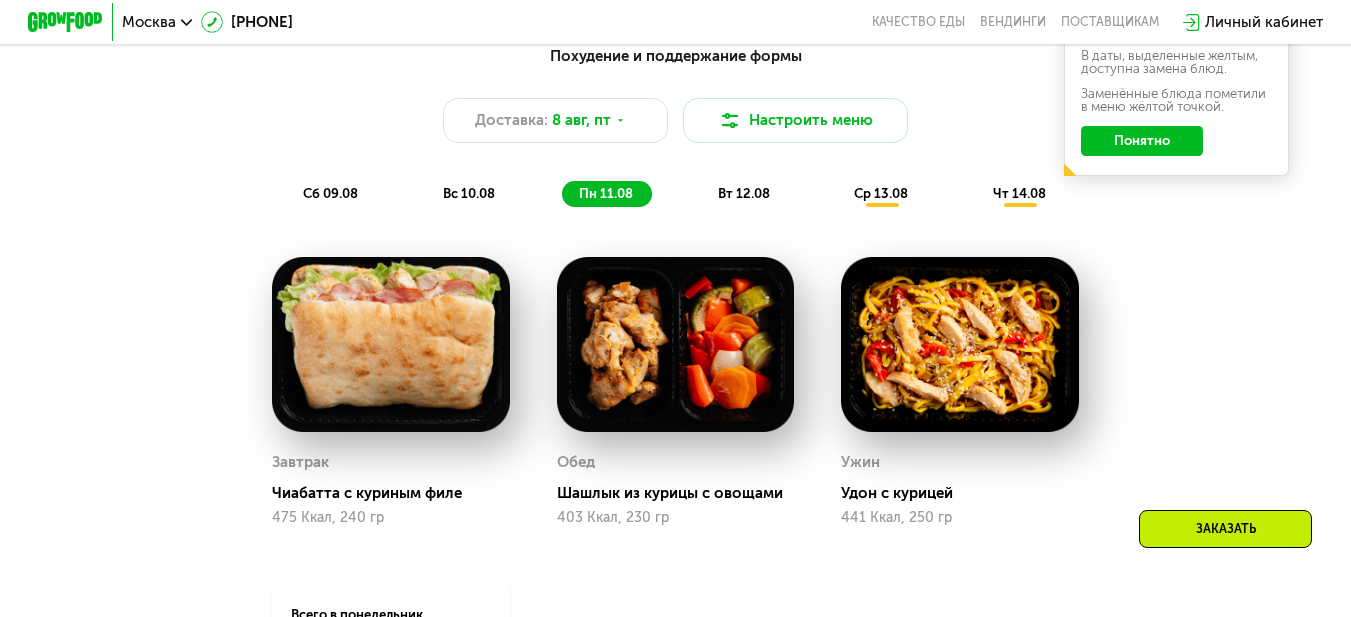 click on "вт 12.08" at bounding box center [744, 193] 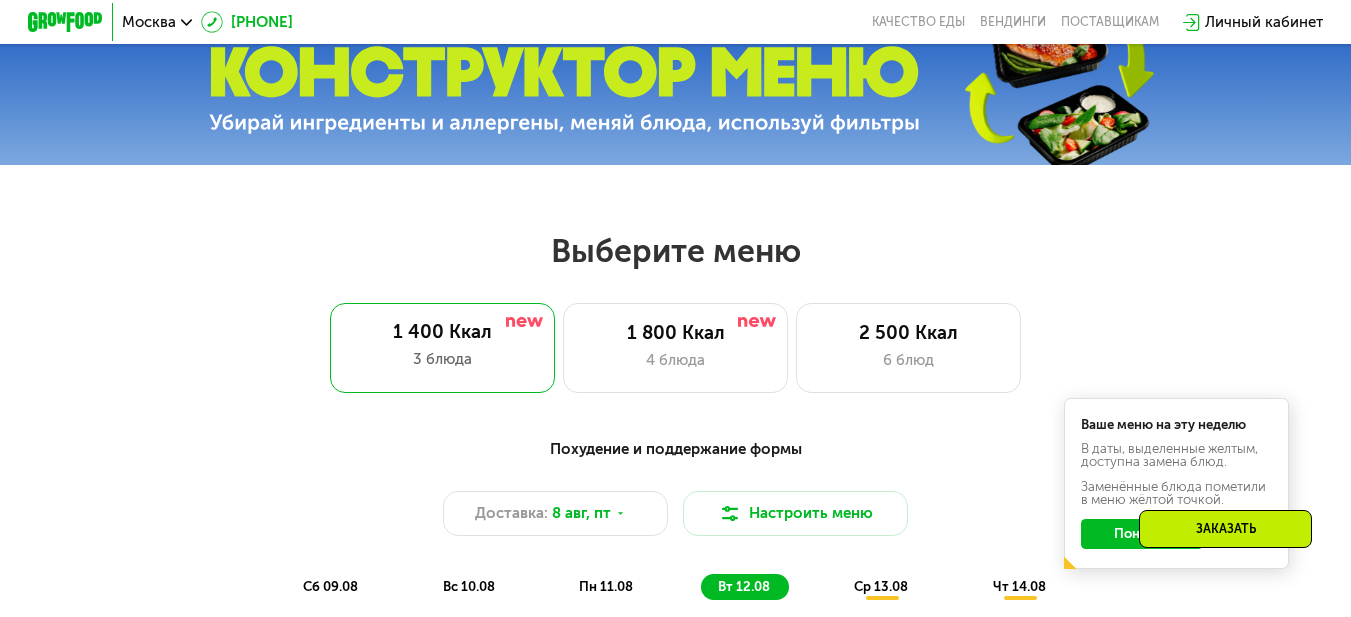 scroll, scrollTop: 616, scrollLeft: 0, axis: vertical 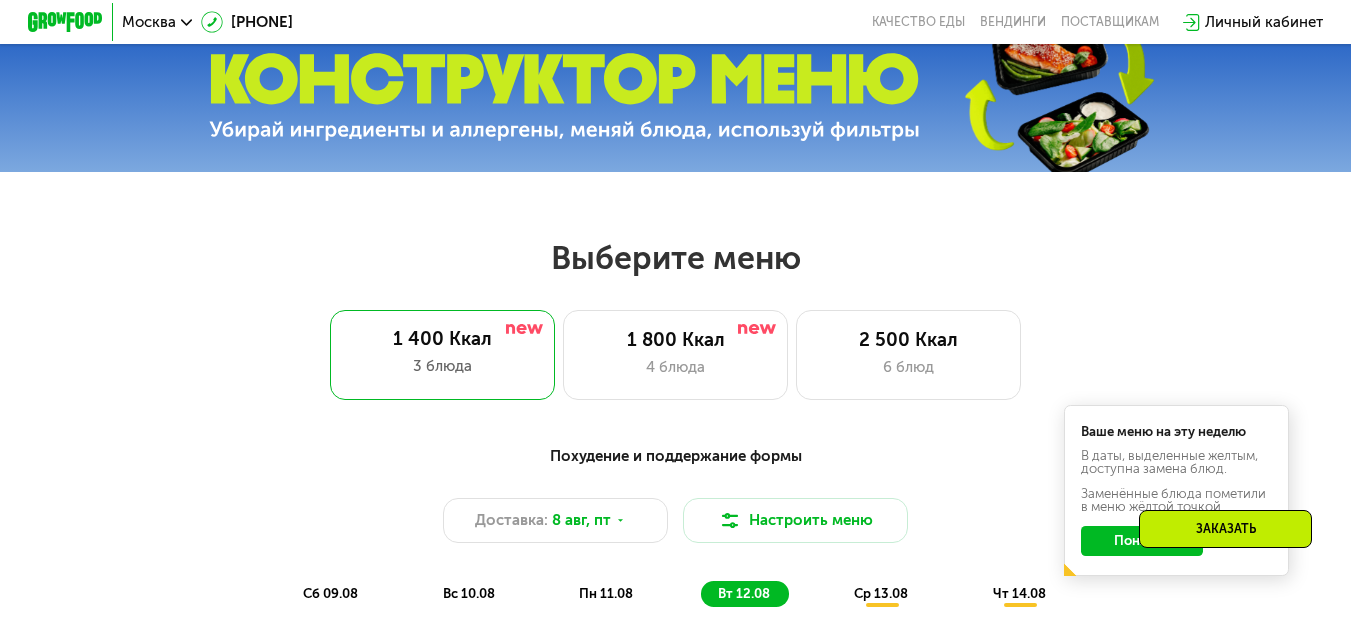 click at bounding box center [564, 97] 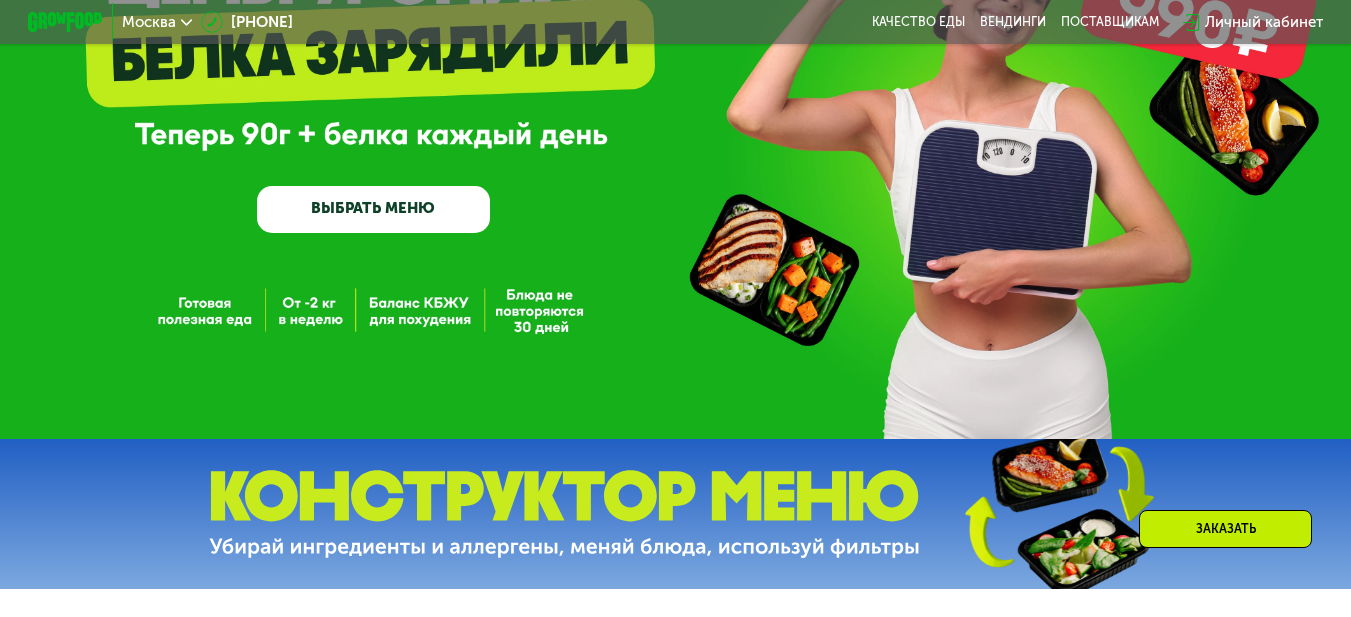 scroll, scrollTop: 200, scrollLeft: 0, axis: vertical 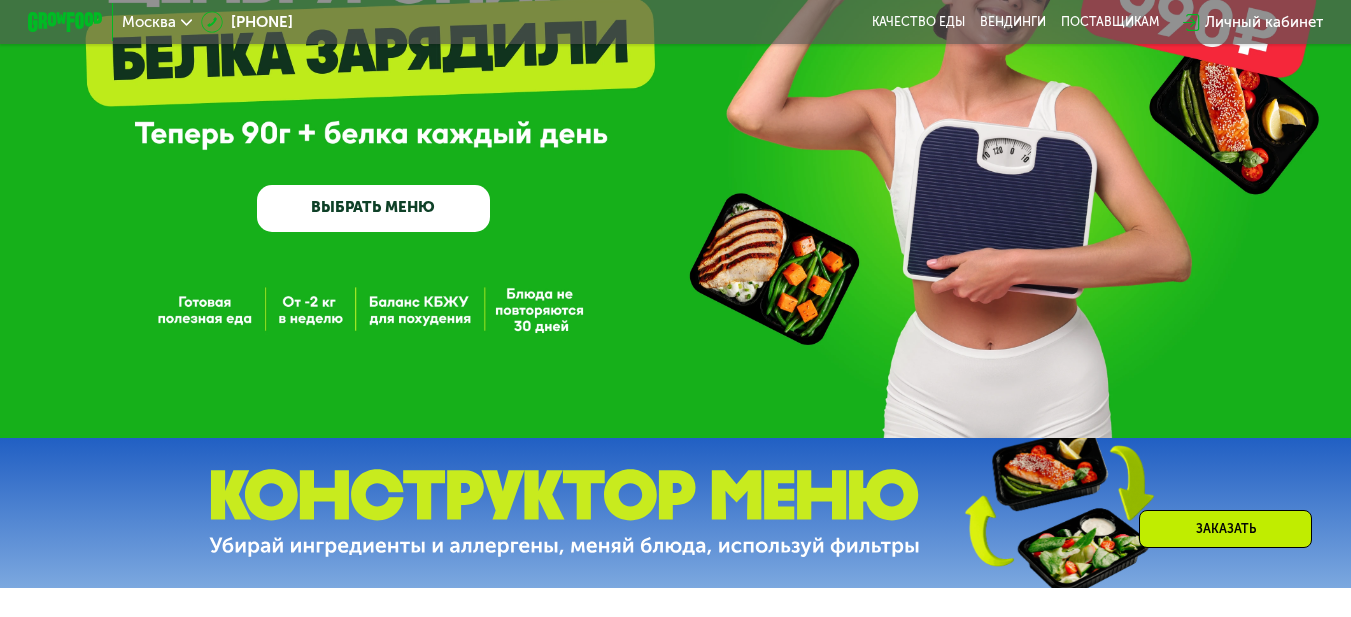 click on "ВЫБРАТЬ МЕНЮ" at bounding box center [374, 208] 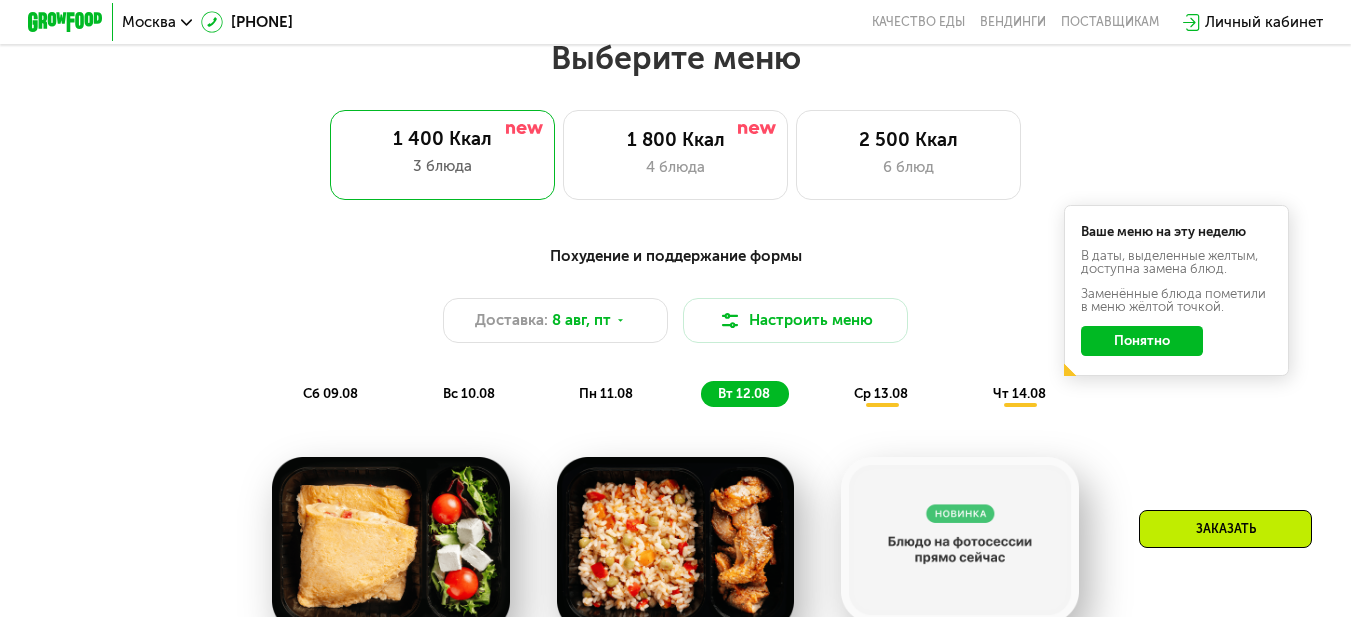 scroll, scrollTop: 716, scrollLeft: 0, axis: vertical 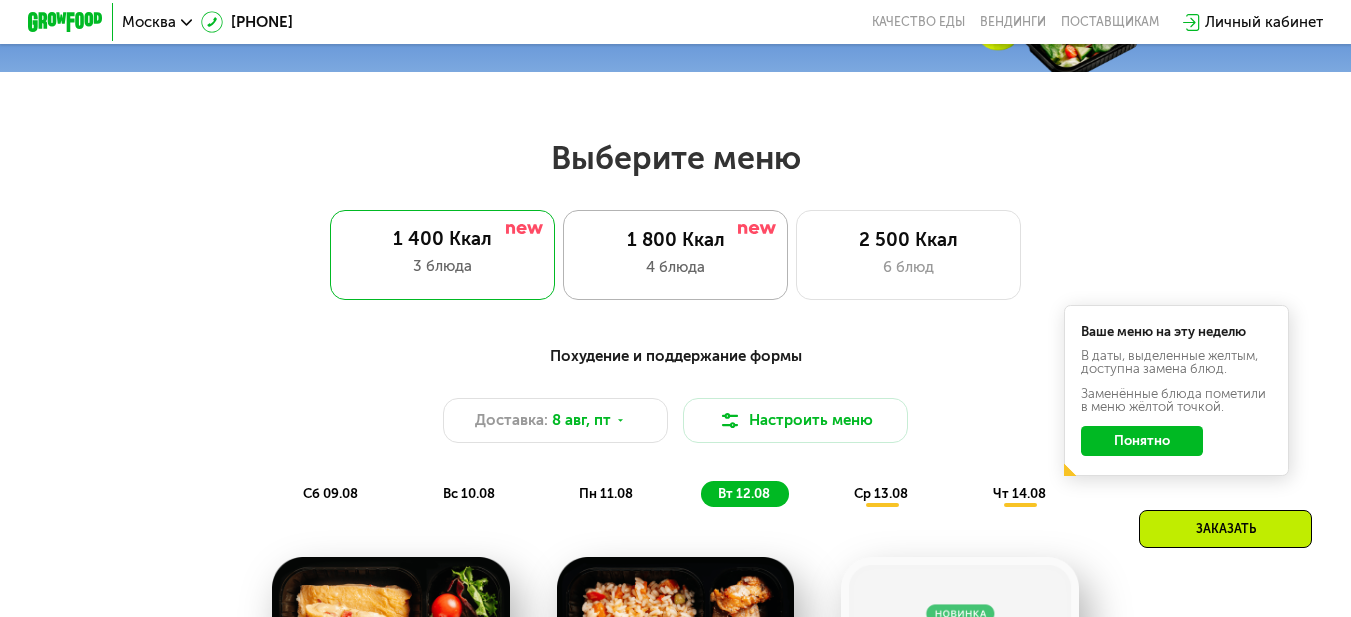 click on "1 800 Ккал" at bounding box center [676, 240] 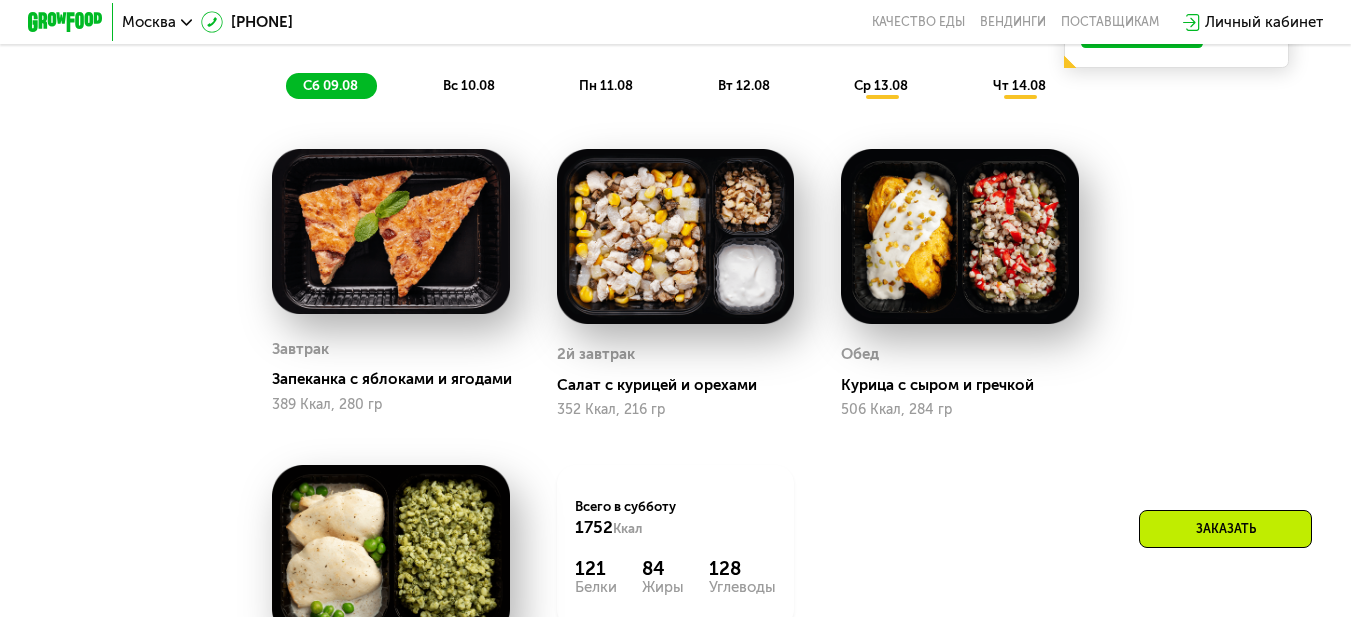 scroll, scrollTop: 816, scrollLeft: 0, axis: vertical 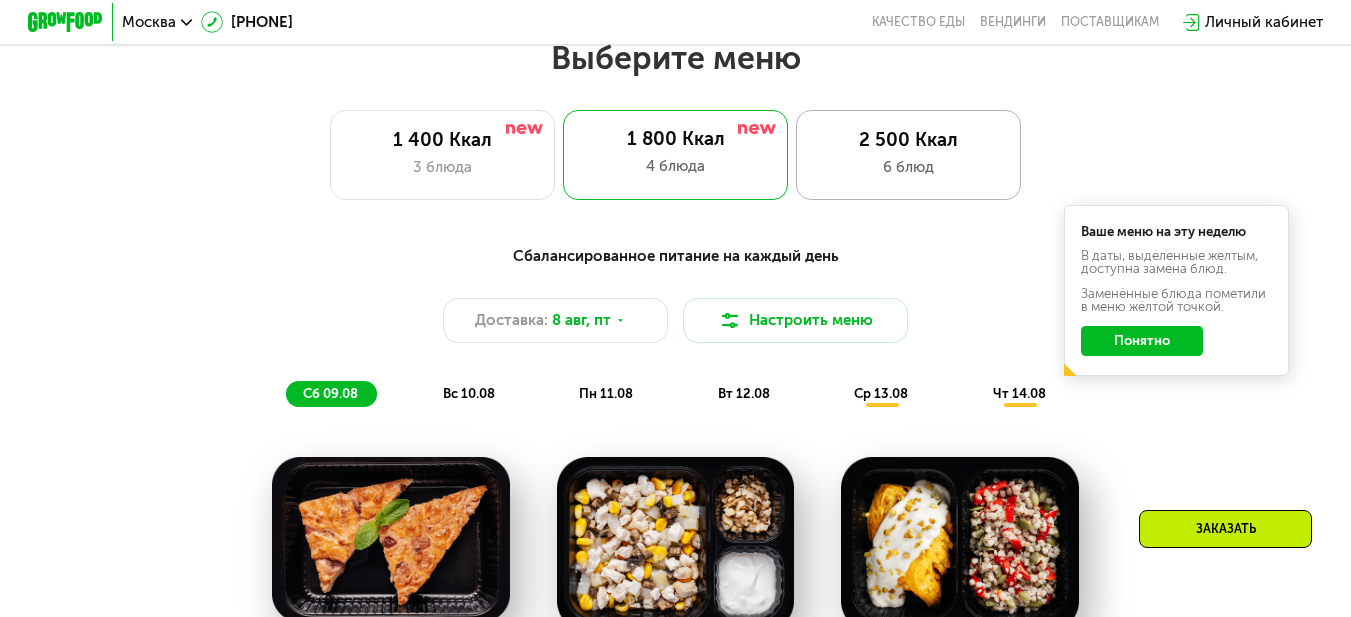 click on "2 500 Ккал" at bounding box center [908, 140] 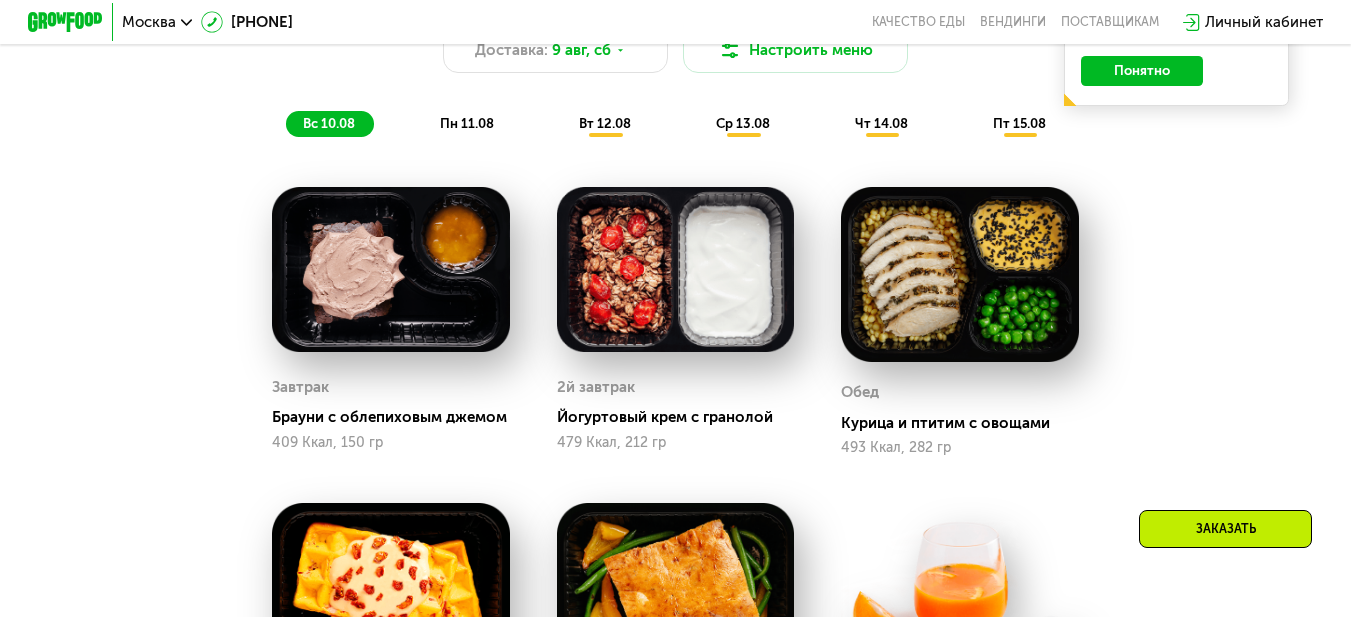 scroll, scrollTop: 1016, scrollLeft: 0, axis: vertical 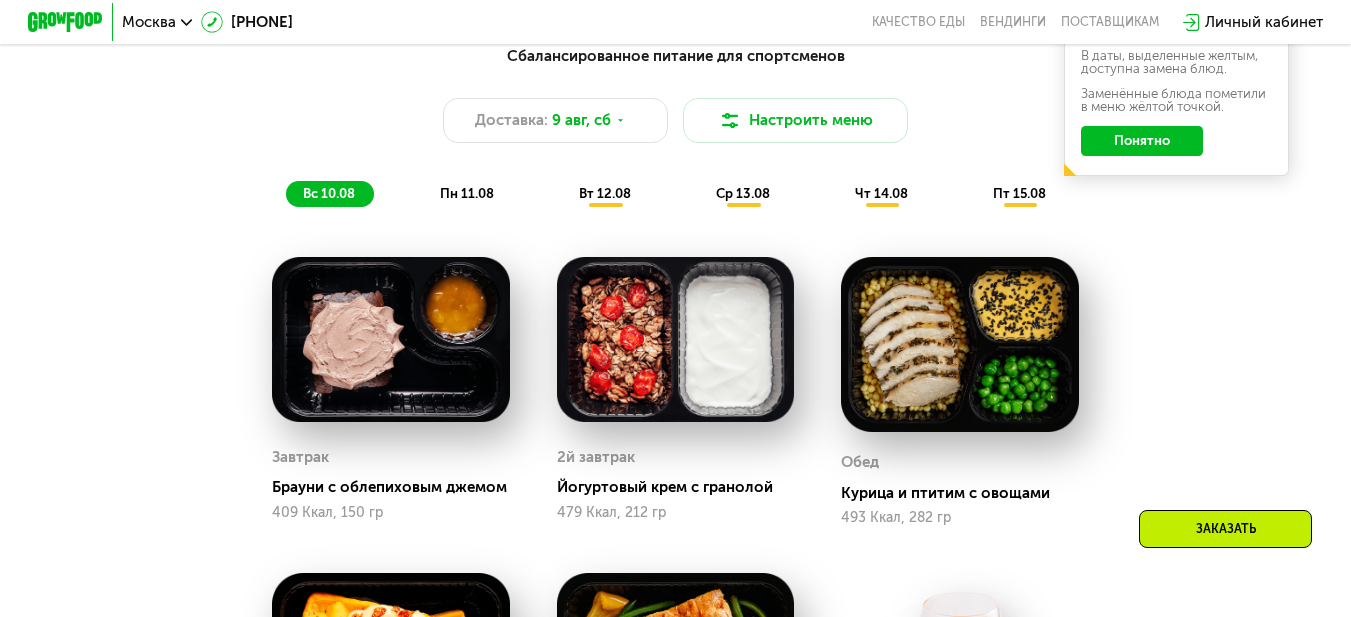 click on "пн 11.08" at bounding box center [467, 193] 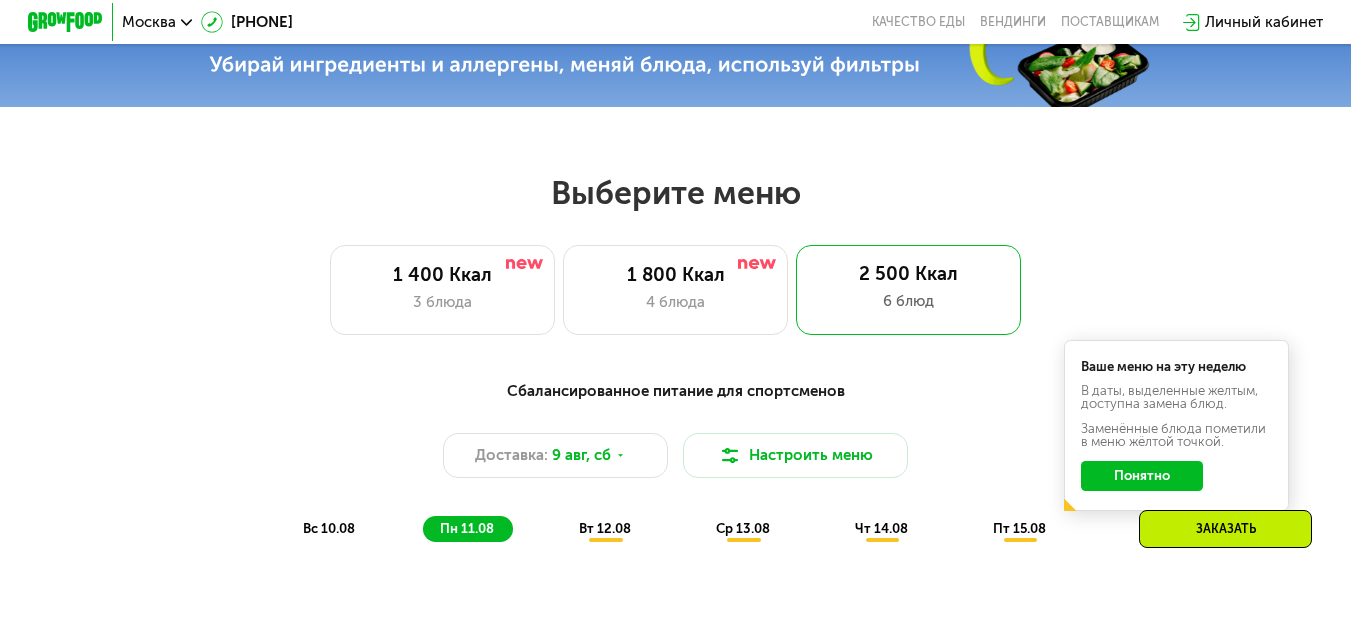 scroll, scrollTop: 416, scrollLeft: 0, axis: vertical 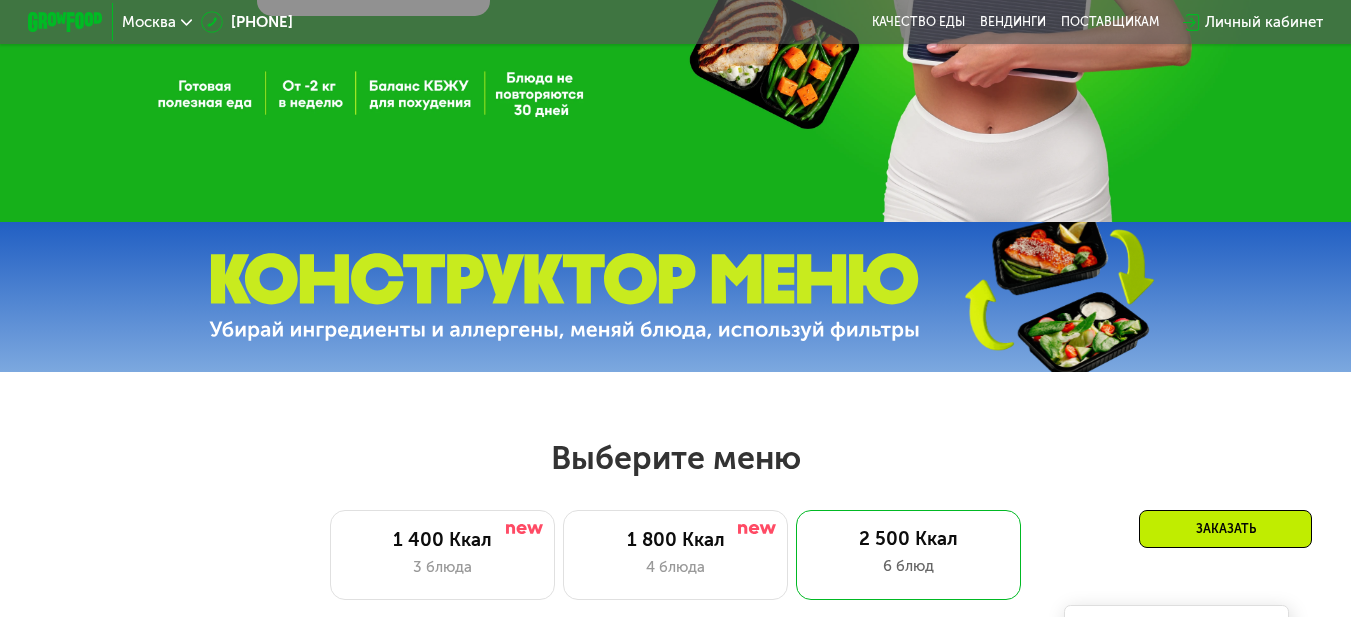 click at bounding box center [564, 297] 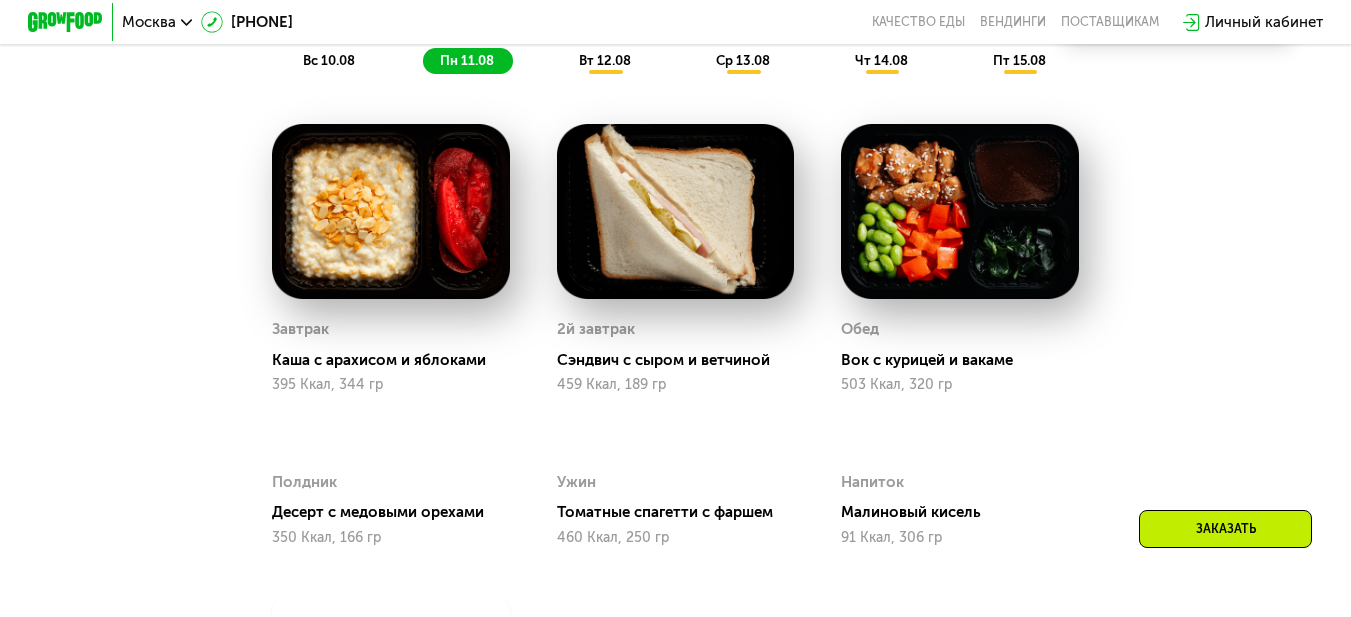 scroll, scrollTop: 816, scrollLeft: 0, axis: vertical 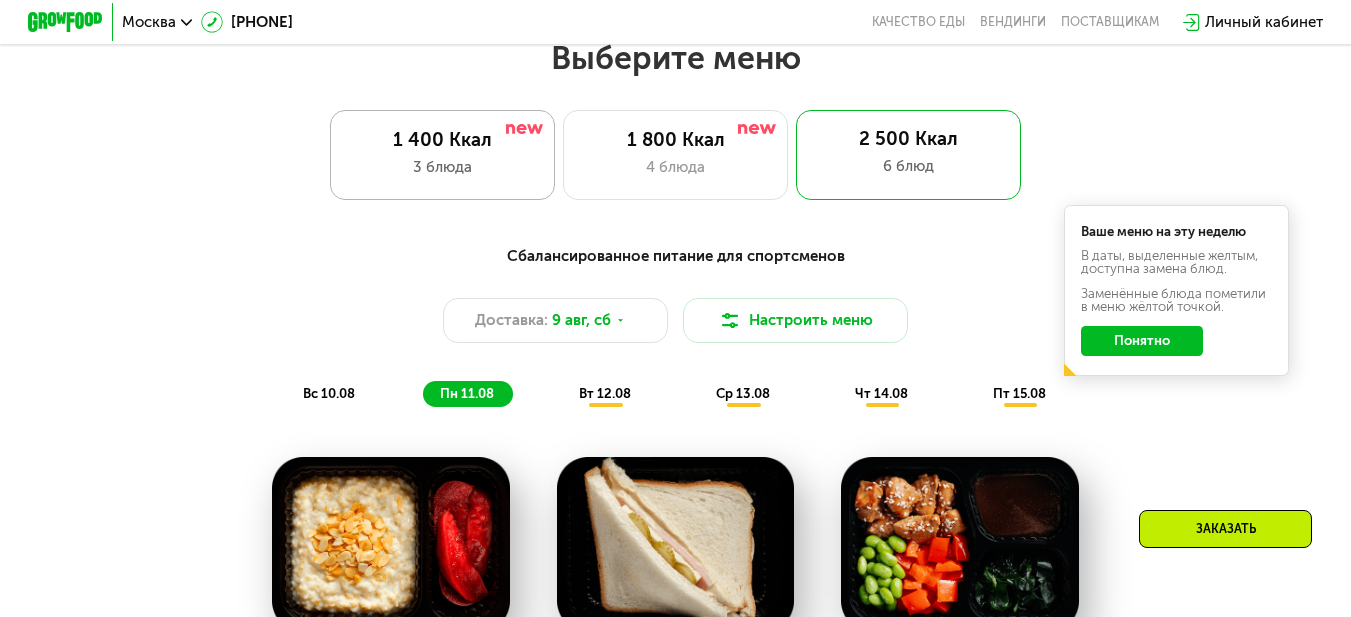 click on "1 400 Ккал" at bounding box center (443, 140) 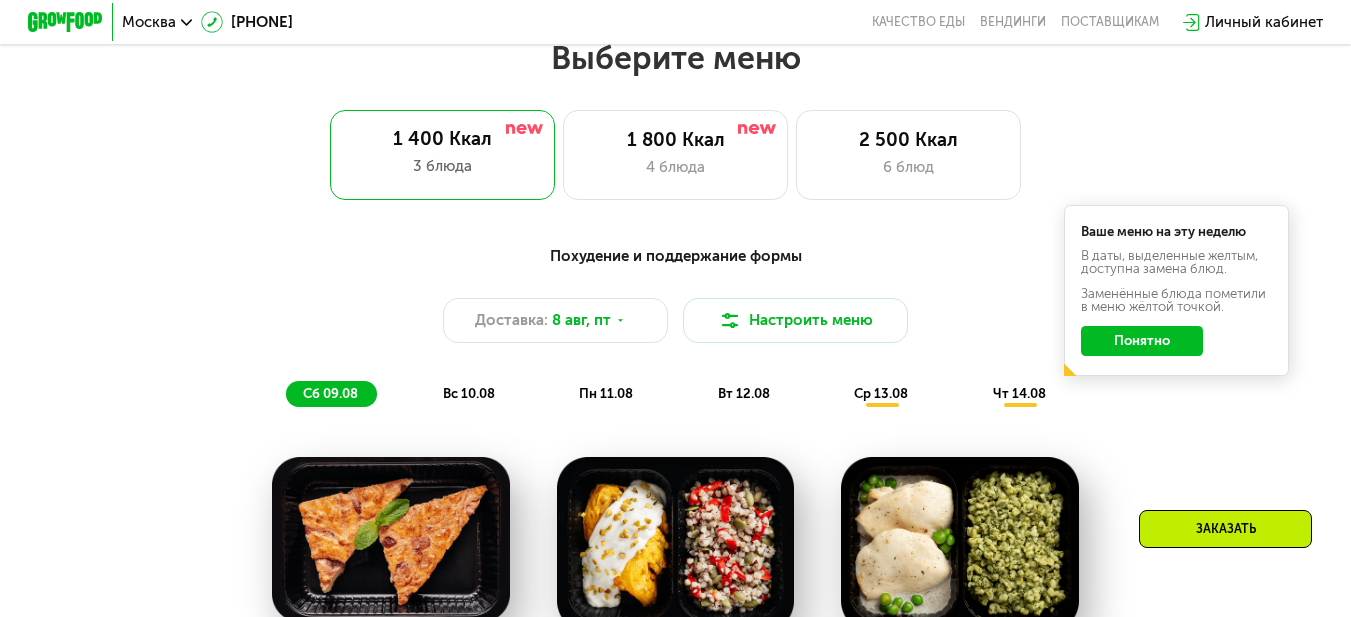 click on "ср 13.08" at bounding box center (881, 393) 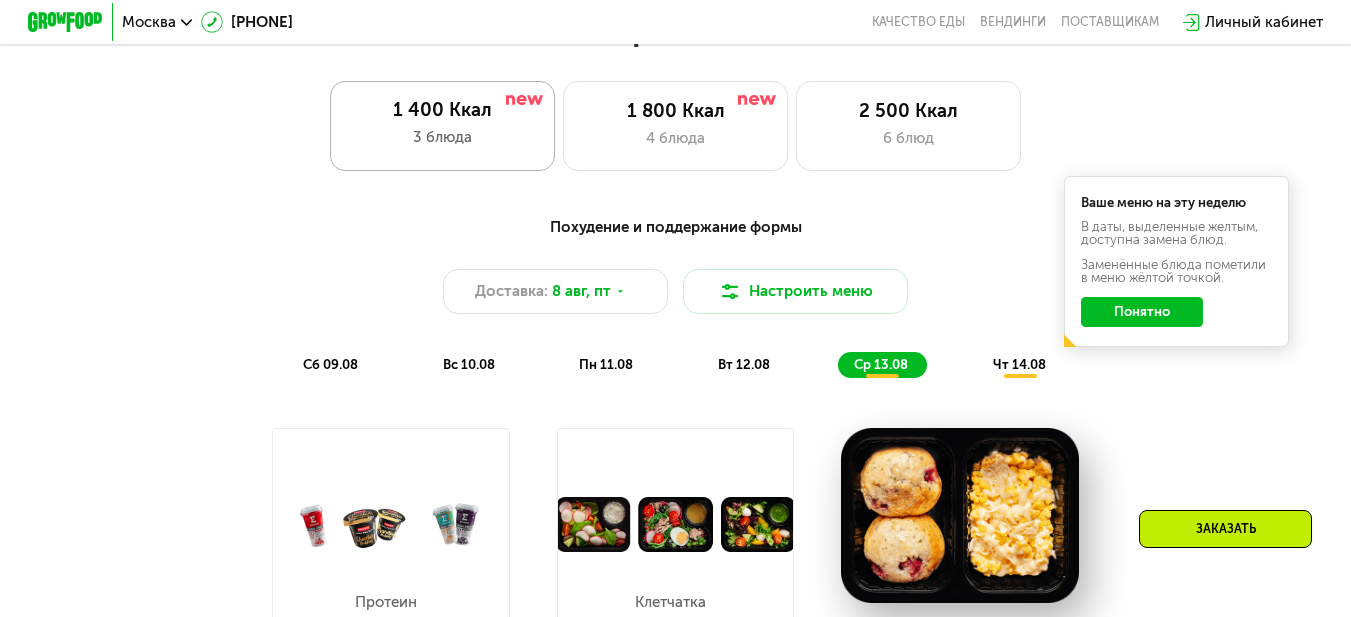scroll, scrollTop: 516, scrollLeft: 0, axis: vertical 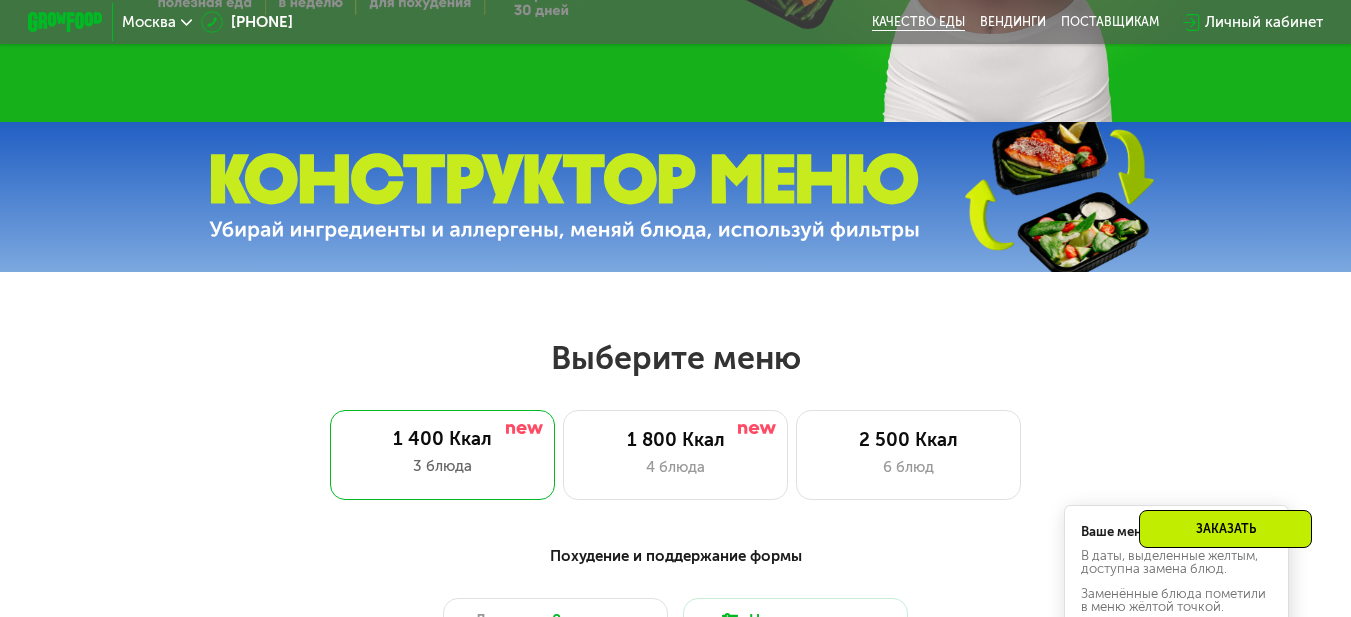 click on "Качество еды" at bounding box center (918, 22) 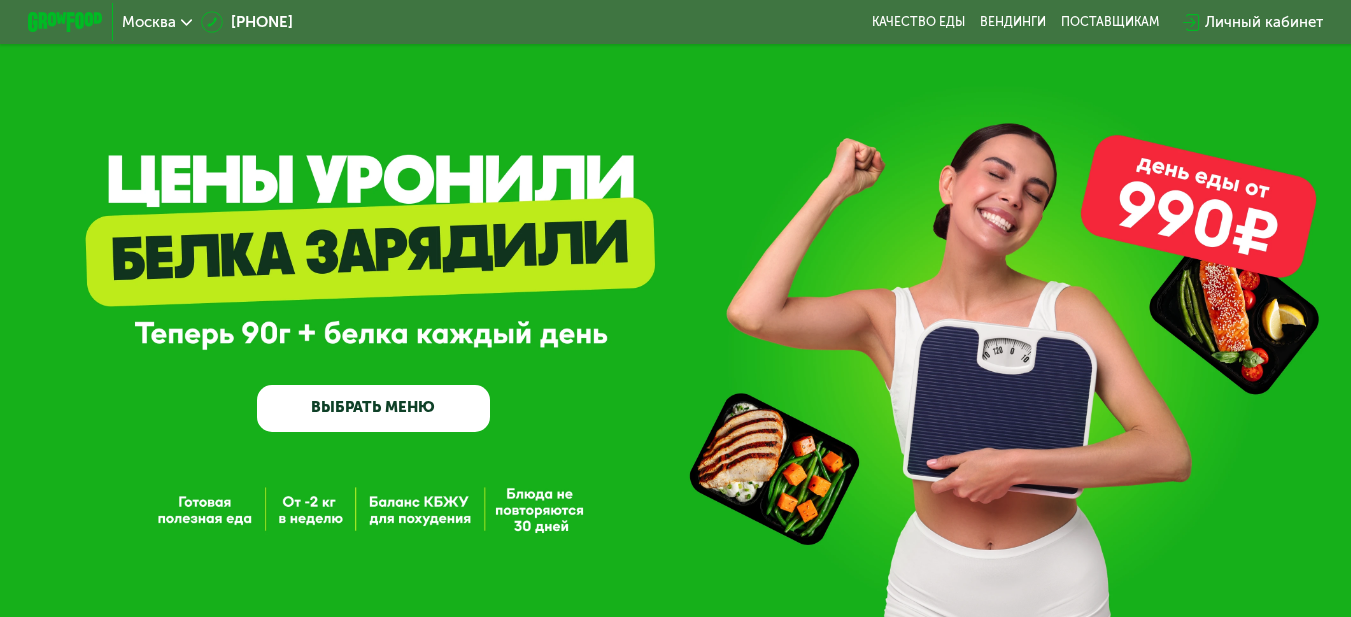 scroll, scrollTop: 0, scrollLeft: 0, axis: both 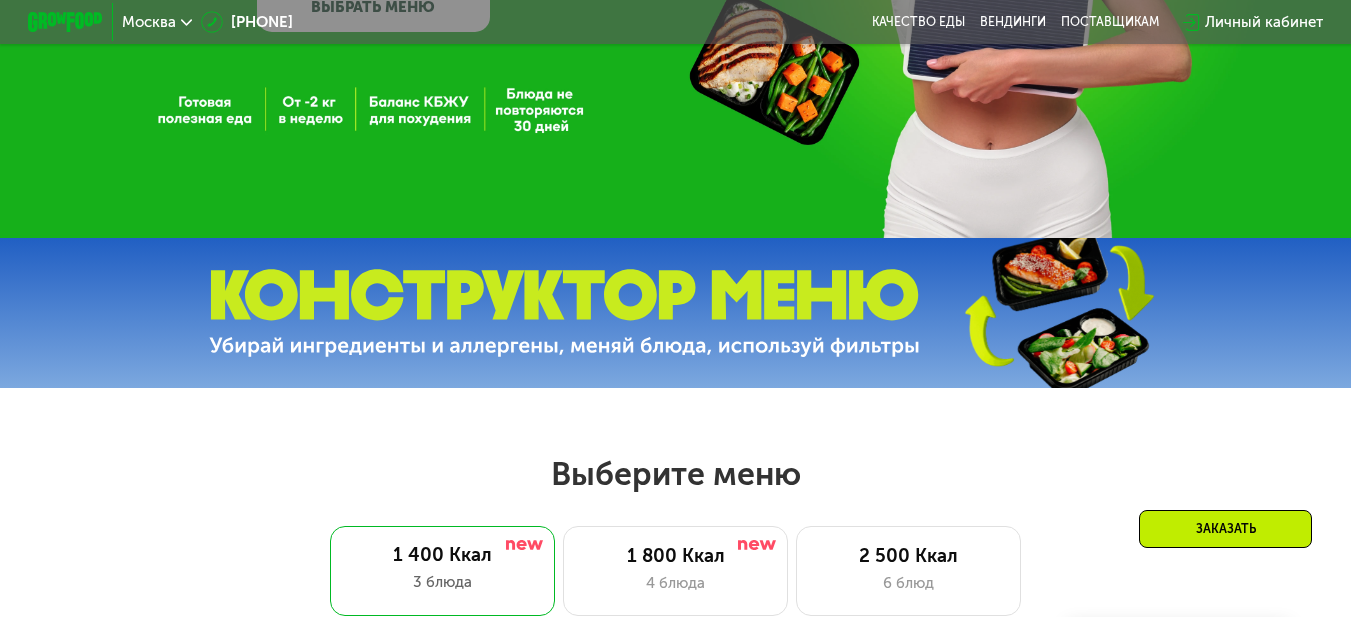 click at bounding box center (564, 313) 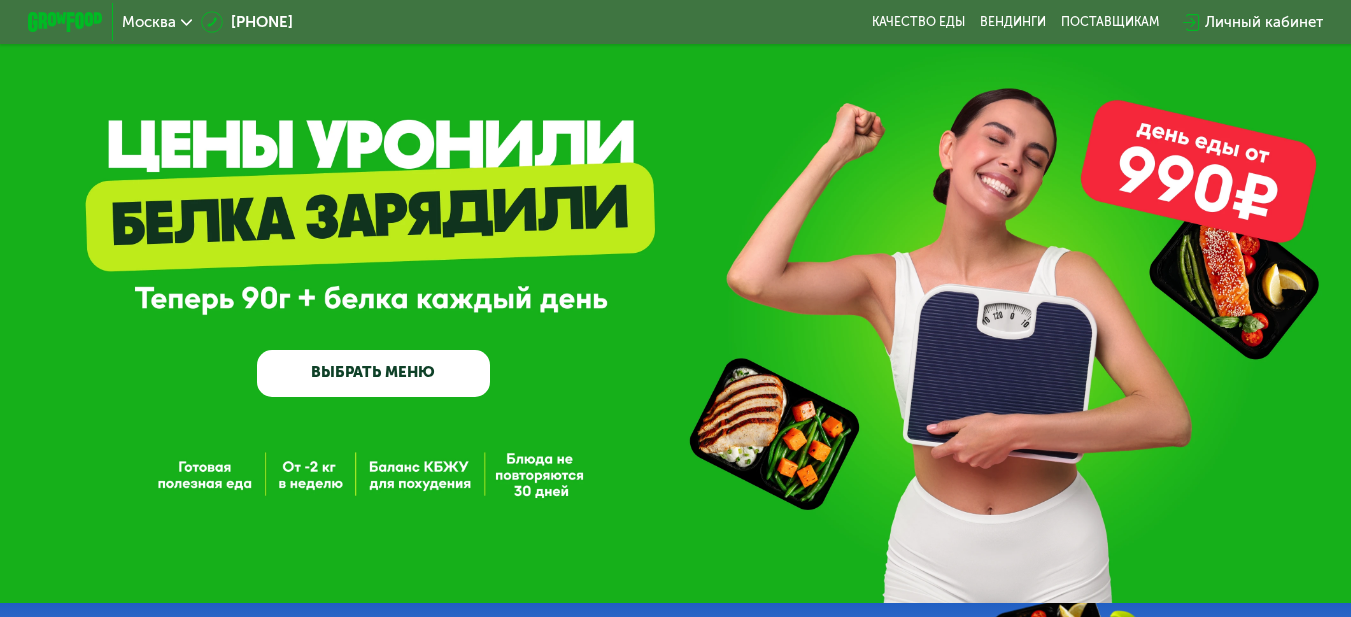 scroll, scrollTop: 0, scrollLeft: 0, axis: both 